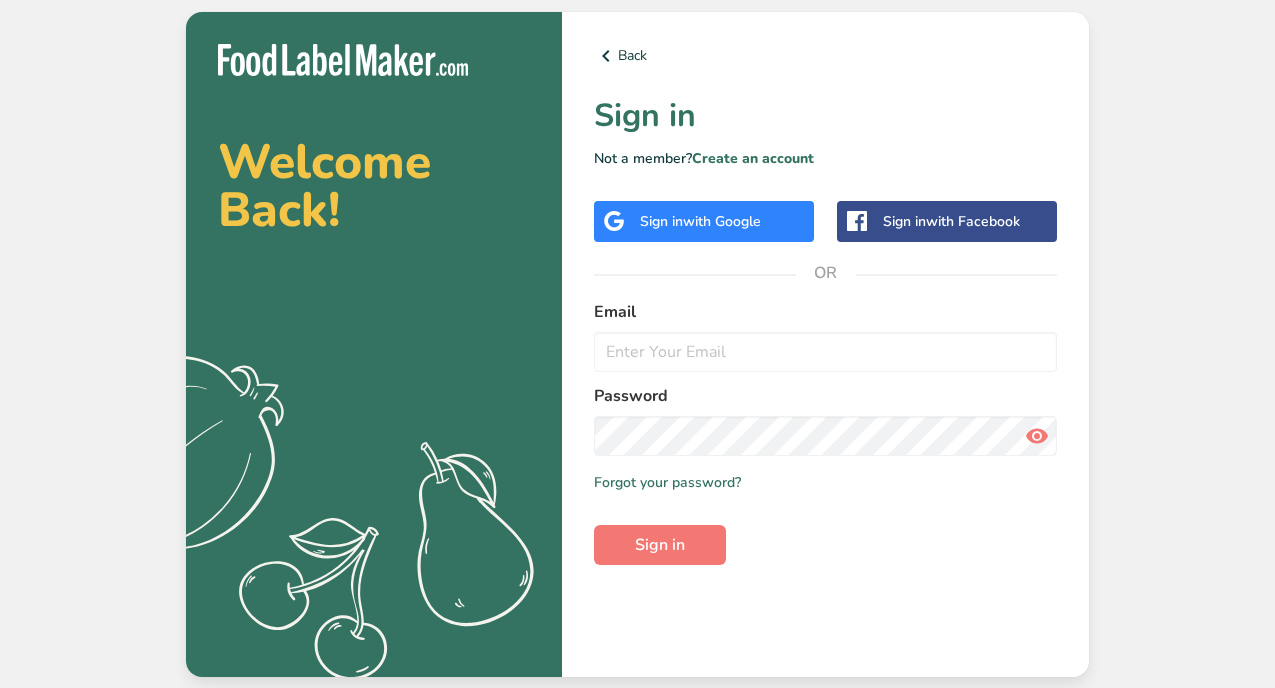 scroll, scrollTop: 0, scrollLeft: 0, axis: both 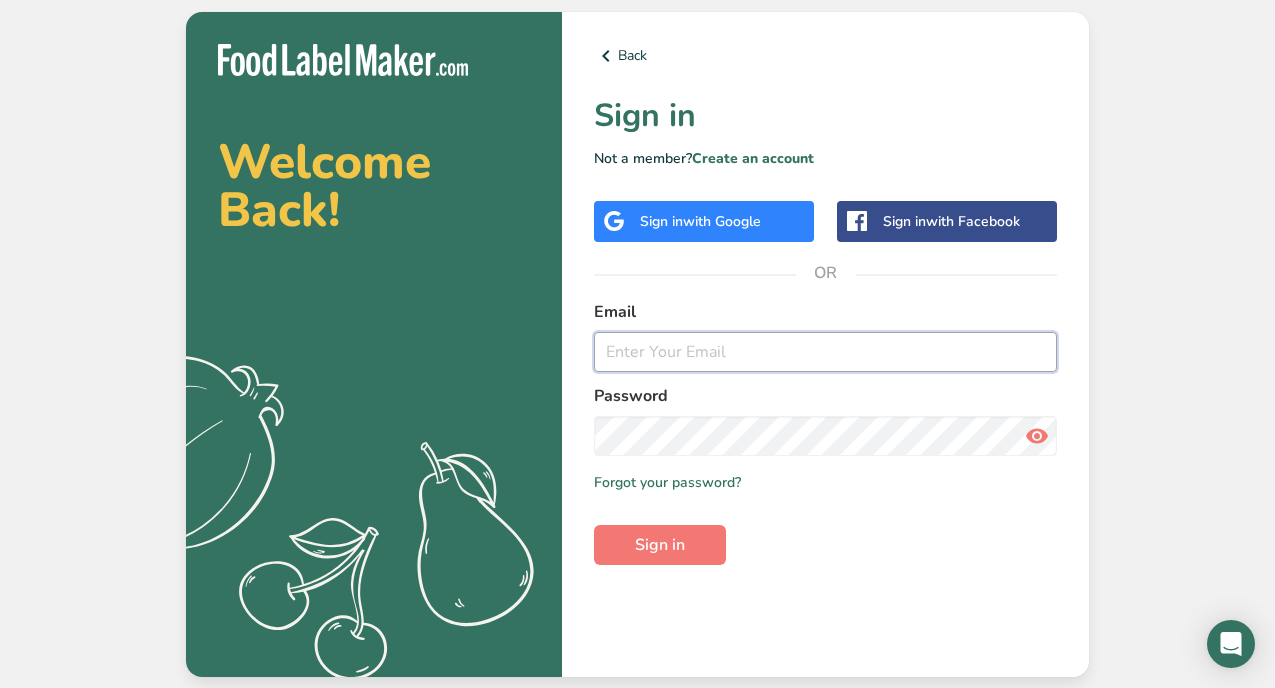 click at bounding box center (825, 352) 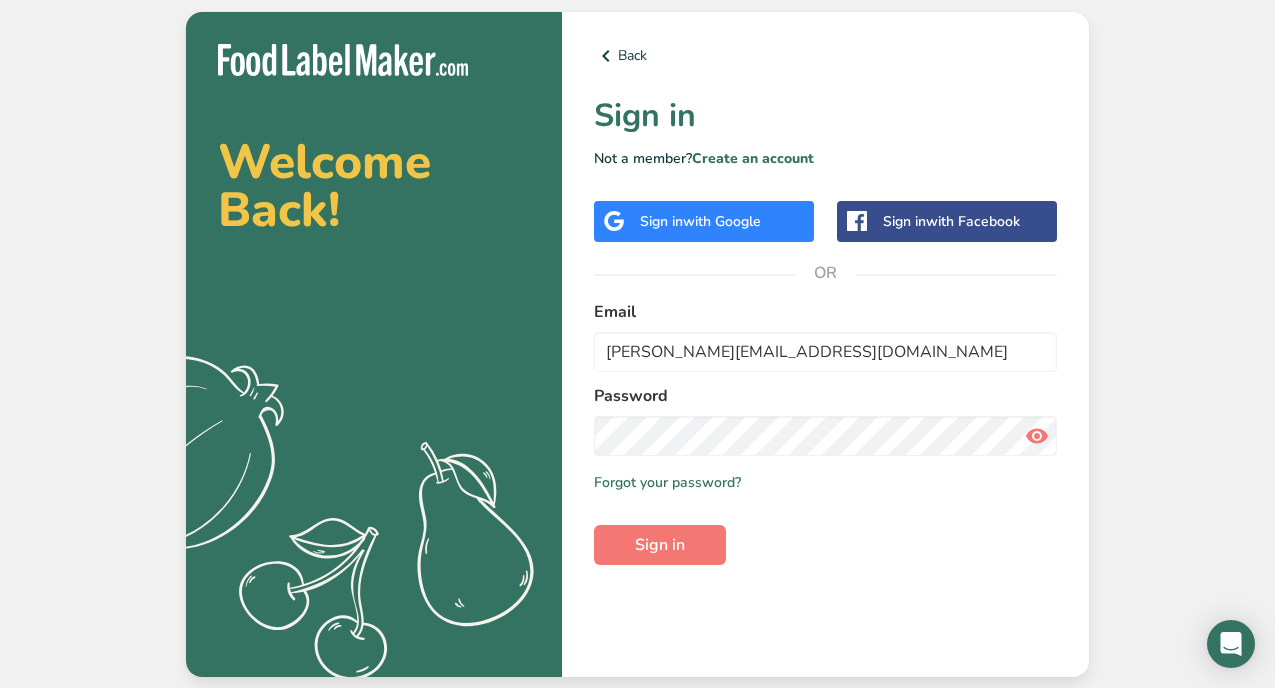 click at bounding box center (1037, 436) 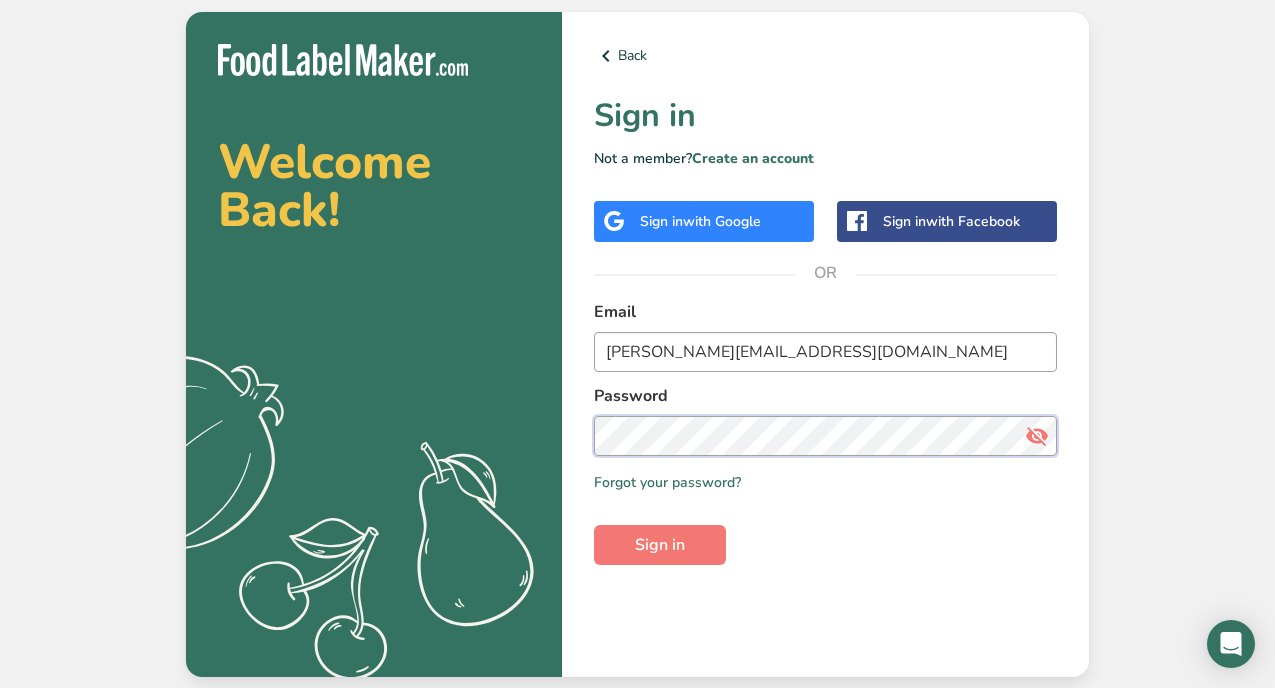 click on "Email [PERSON_NAME][EMAIL_ADDRESS][DOMAIN_NAME]   Password
Remember me
Forgot your password?
Sign in" at bounding box center (825, 432) 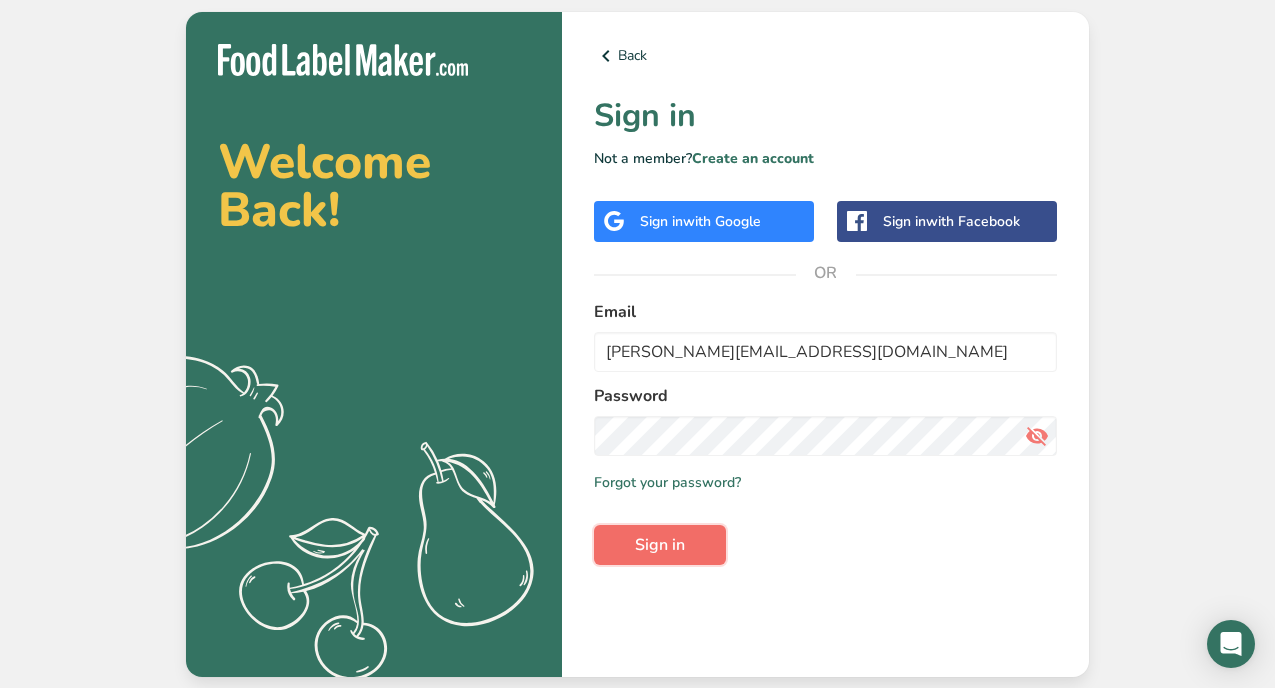 click on "Sign in" at bounding box center (660, 545) 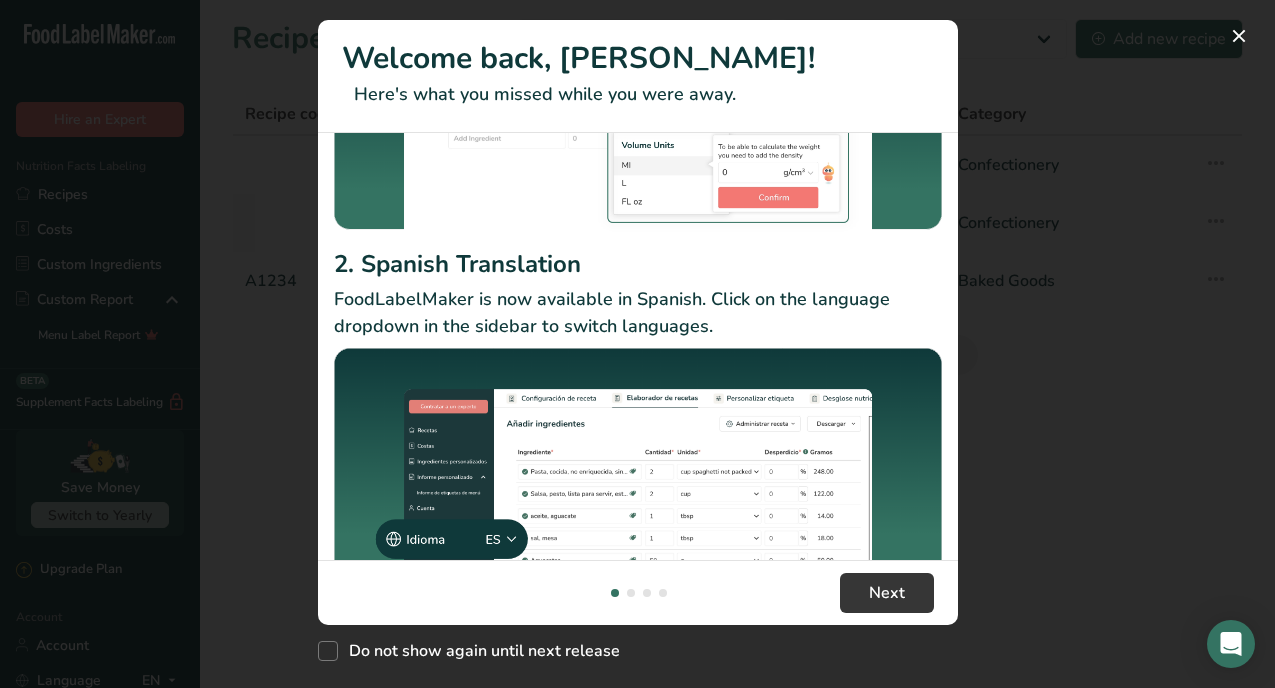 scroll, scrollTop: 312, scrollLeft: 0, axis: vertical 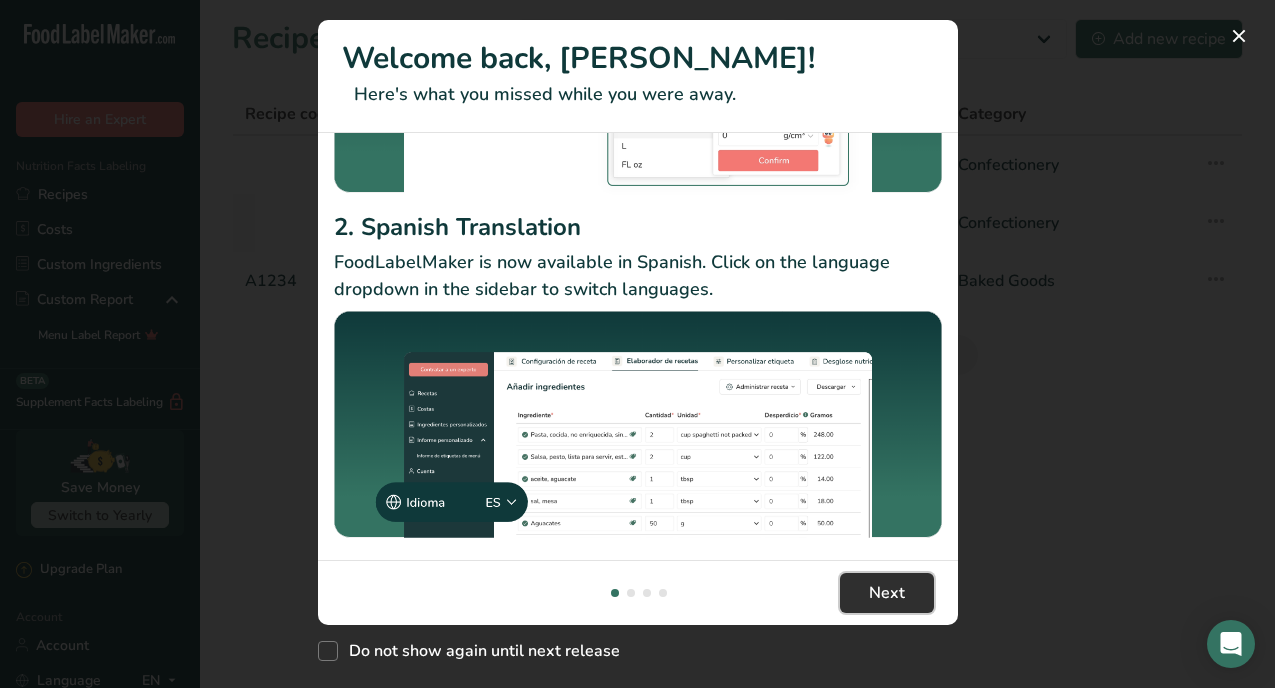 click on "Next" at bounding box center [887, 593] 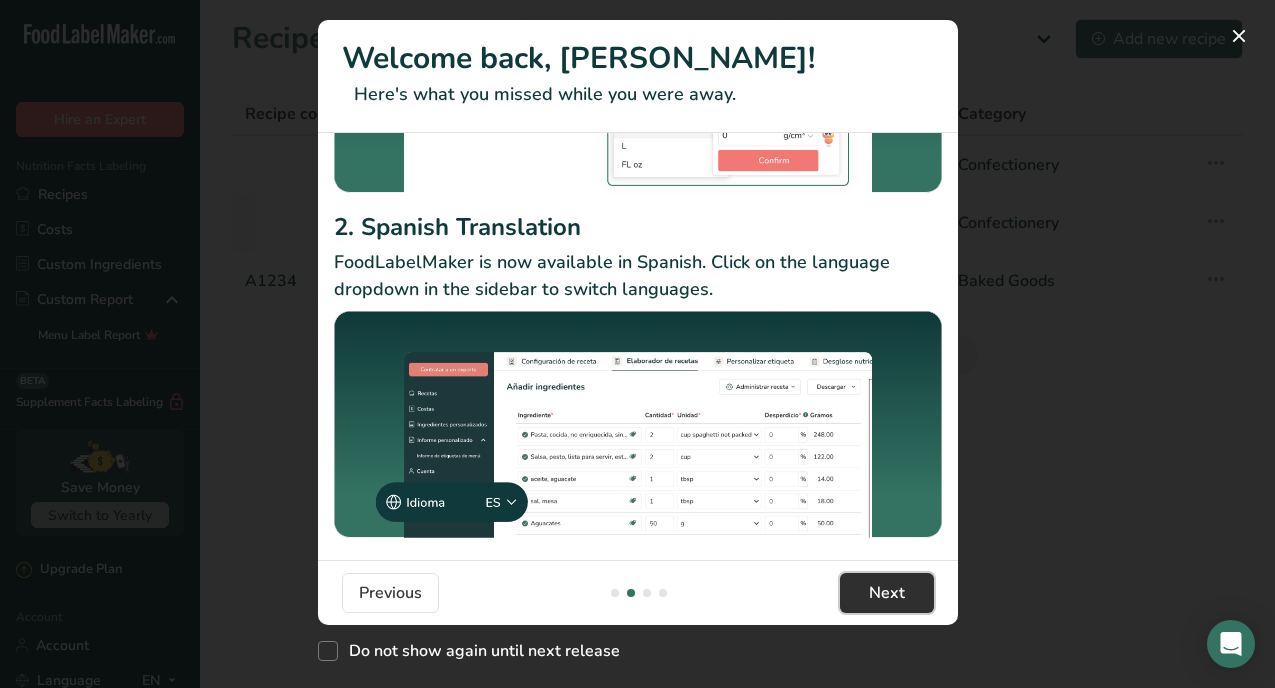 scroll, scrollTop: 0, scrollLeft: 640, axis: horizontal 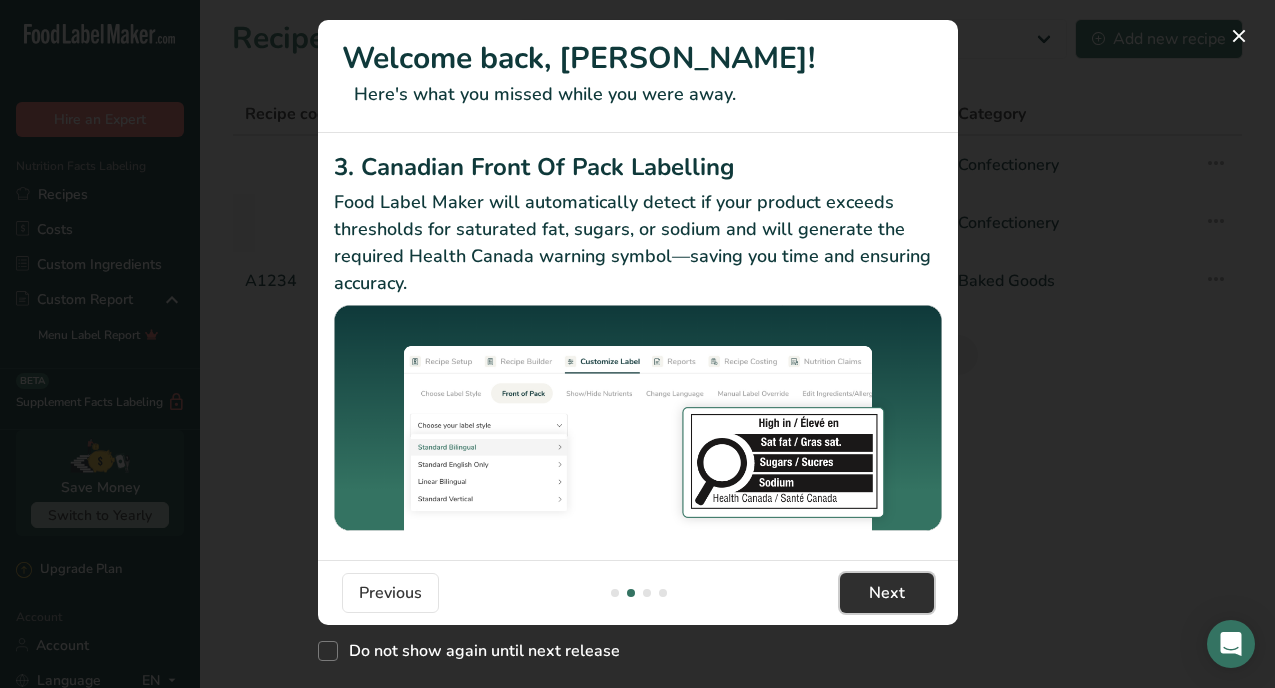 click on "Next" at bounding box center [887, 593] 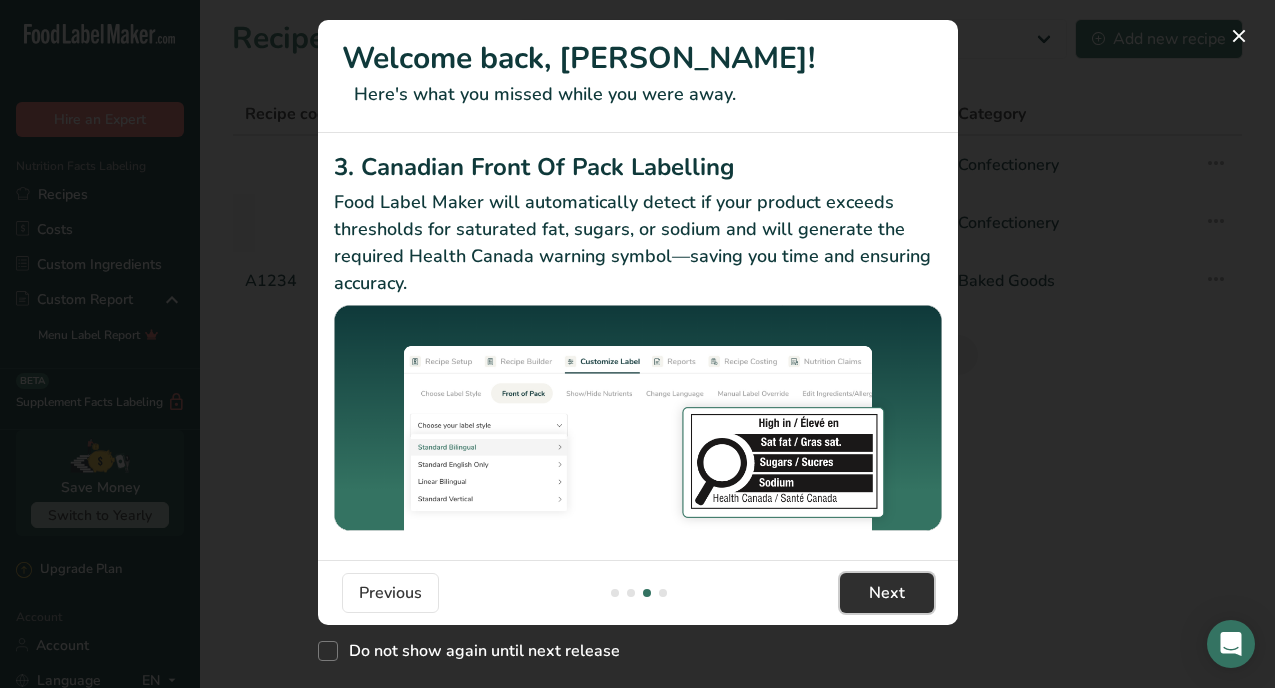 scroll, scrollTop: 0, scrollLeft: 1280, axis: horizontal 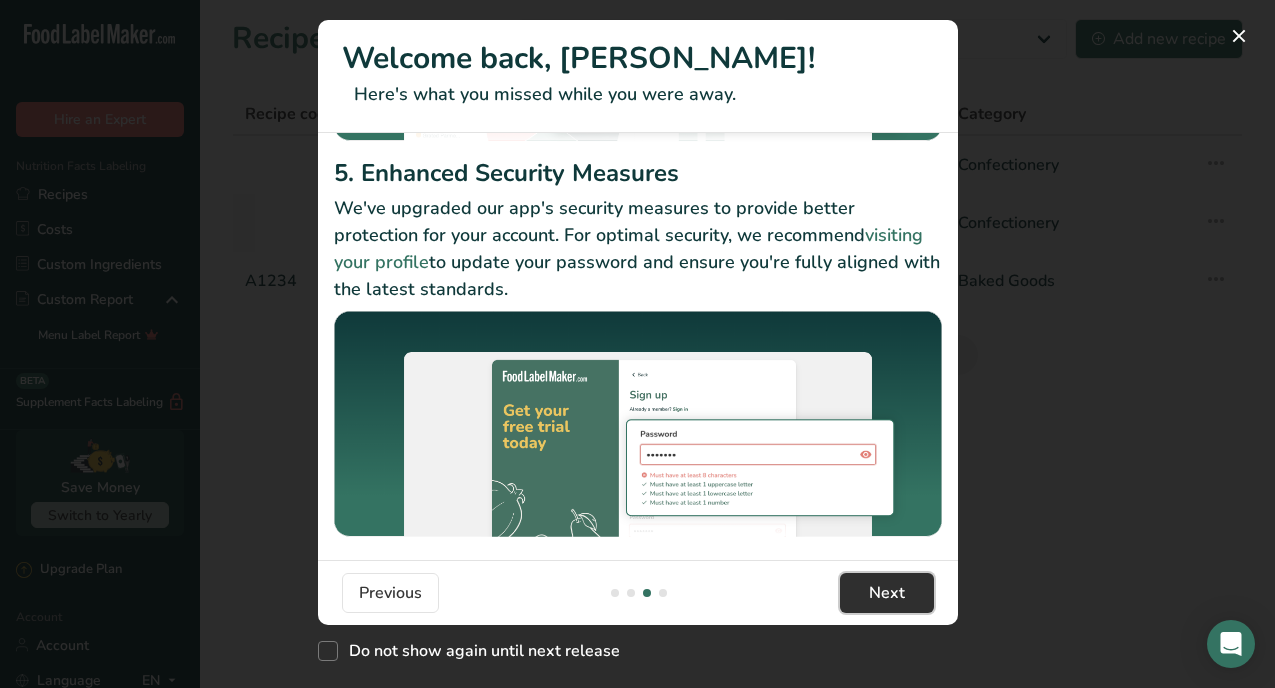 click on "Next" at bounding box center (887, 593) 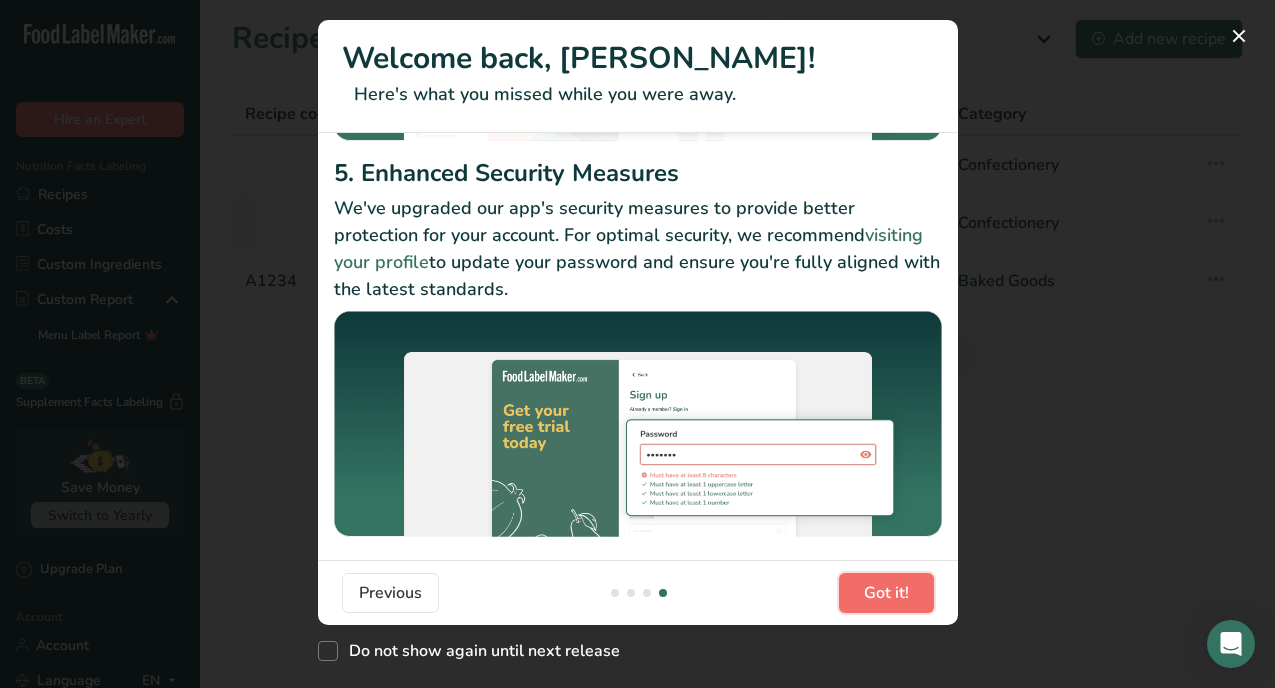 scroll, scrollTop: 0, scrollLeft: 1920, axis: horizontal 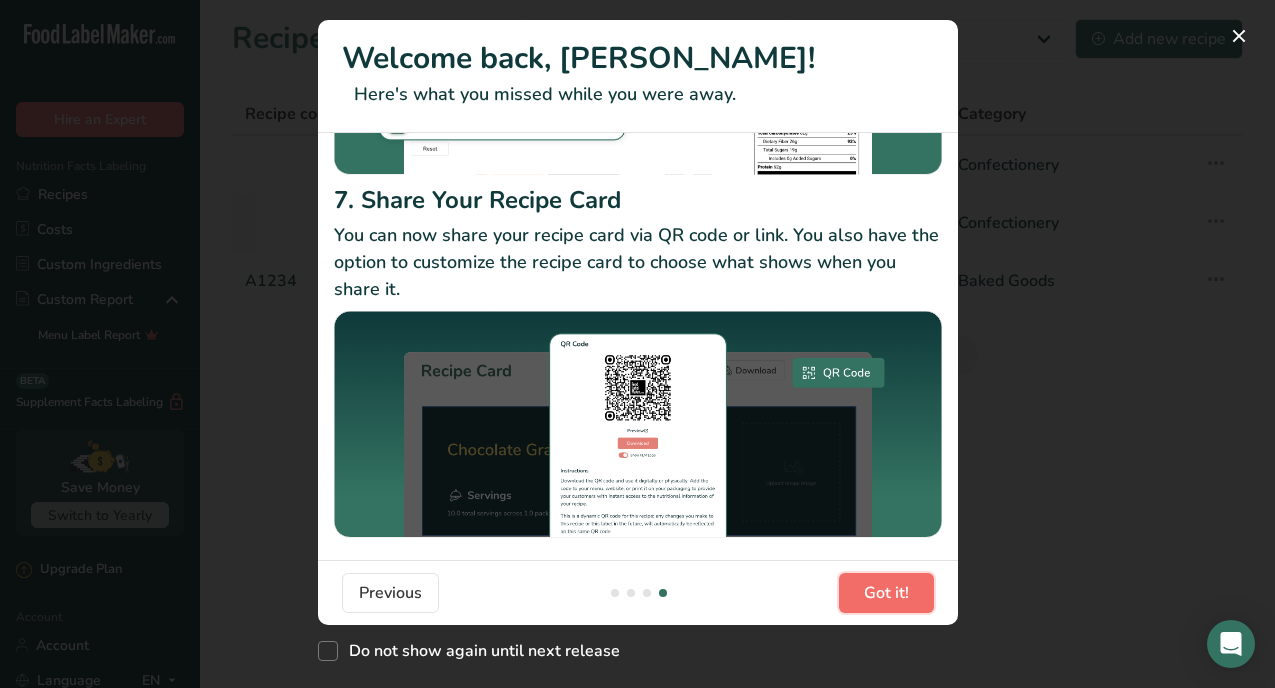 click on "Got it!" at bounding box center [886, 593] 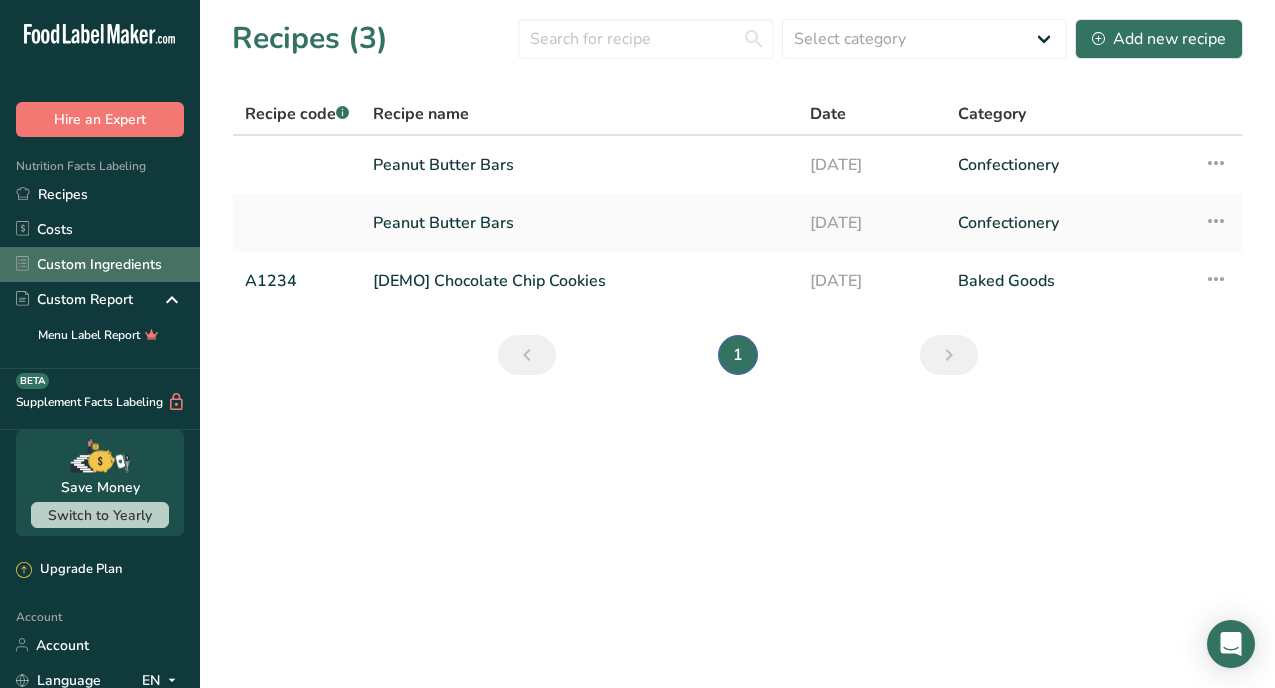 click on "Custom Ingredients" at bounding box center [100, 264] 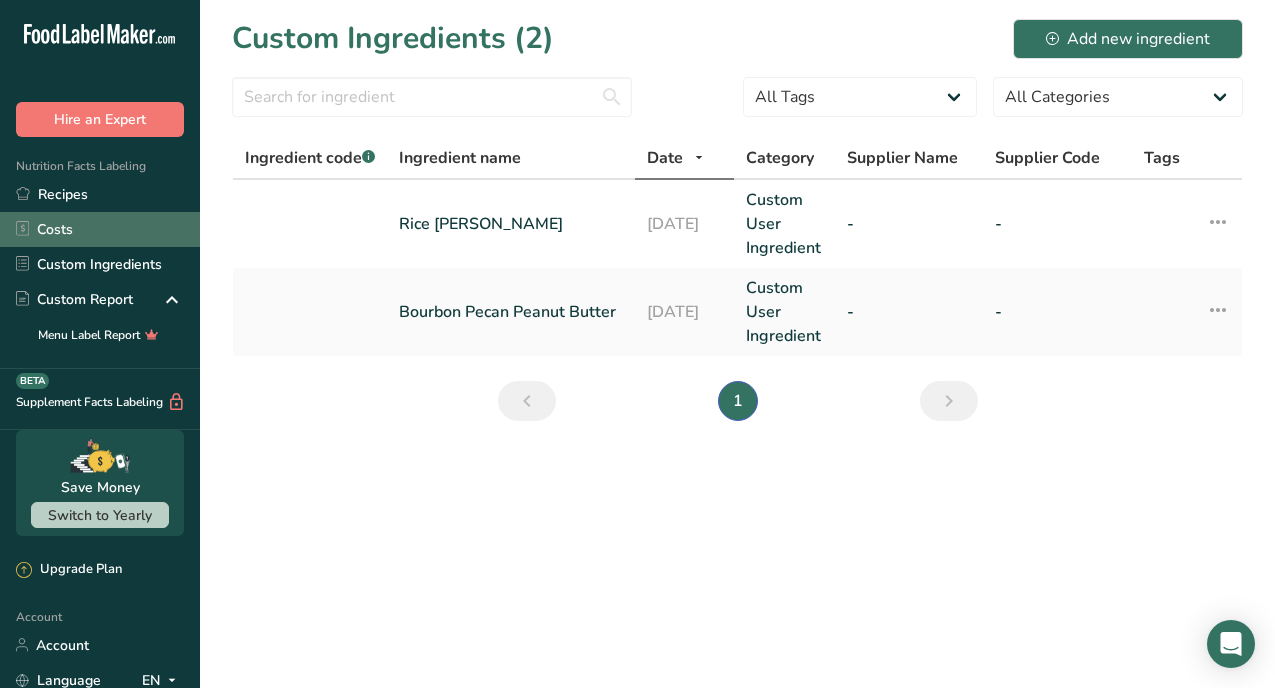 click on "Costs" at bounding box center (100, 229) 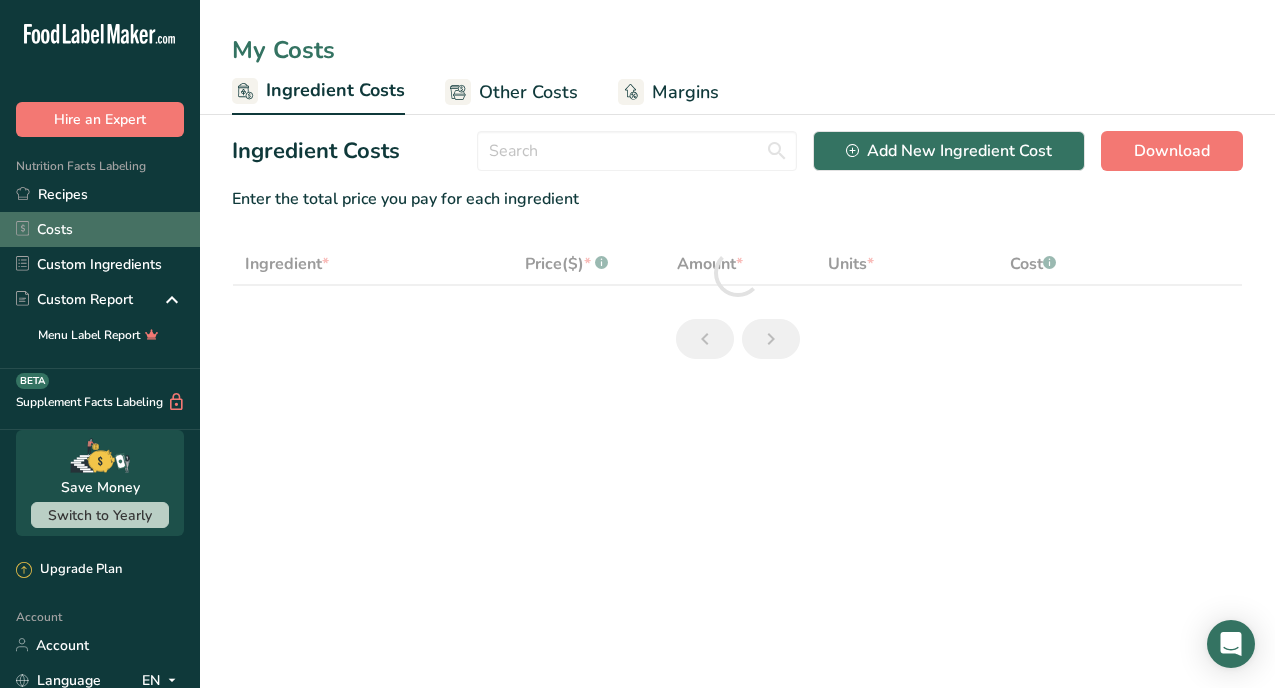 select on "1" 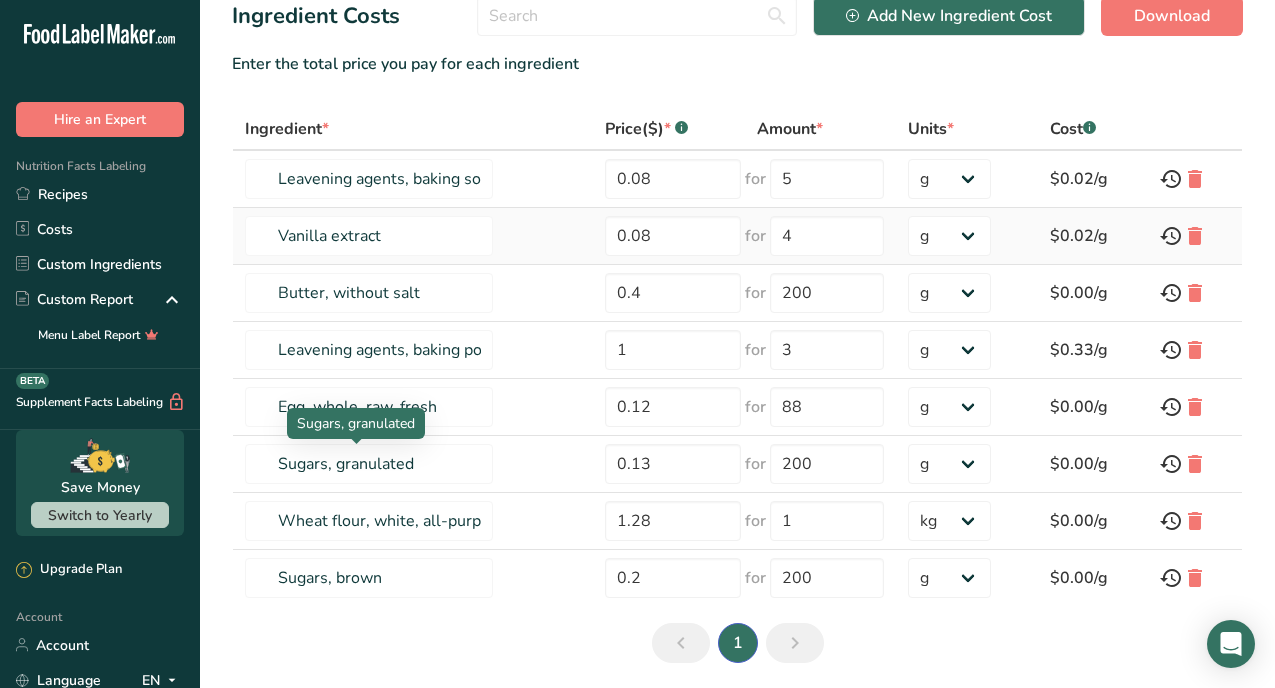 scroll, scrollTop: 0, scrollLeft: 0, axis: both 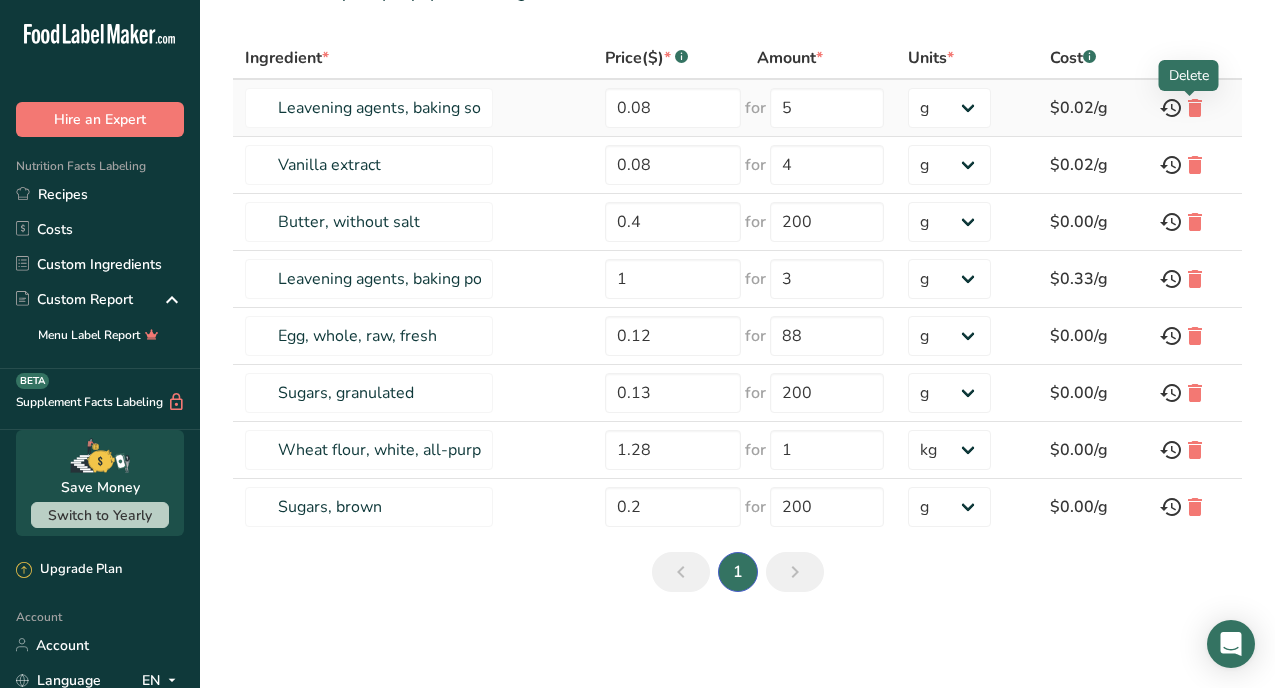 click at bounding box center (1195, 108) 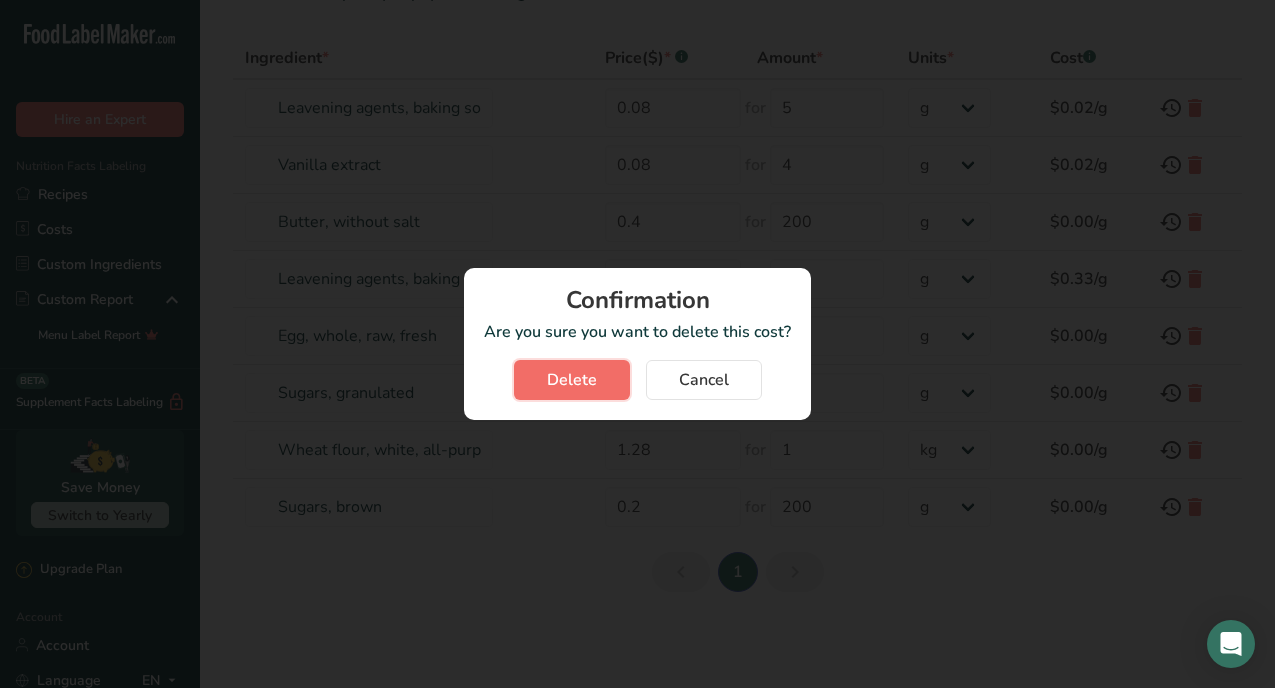 click on "Delete" at bounding box center [572, 380] 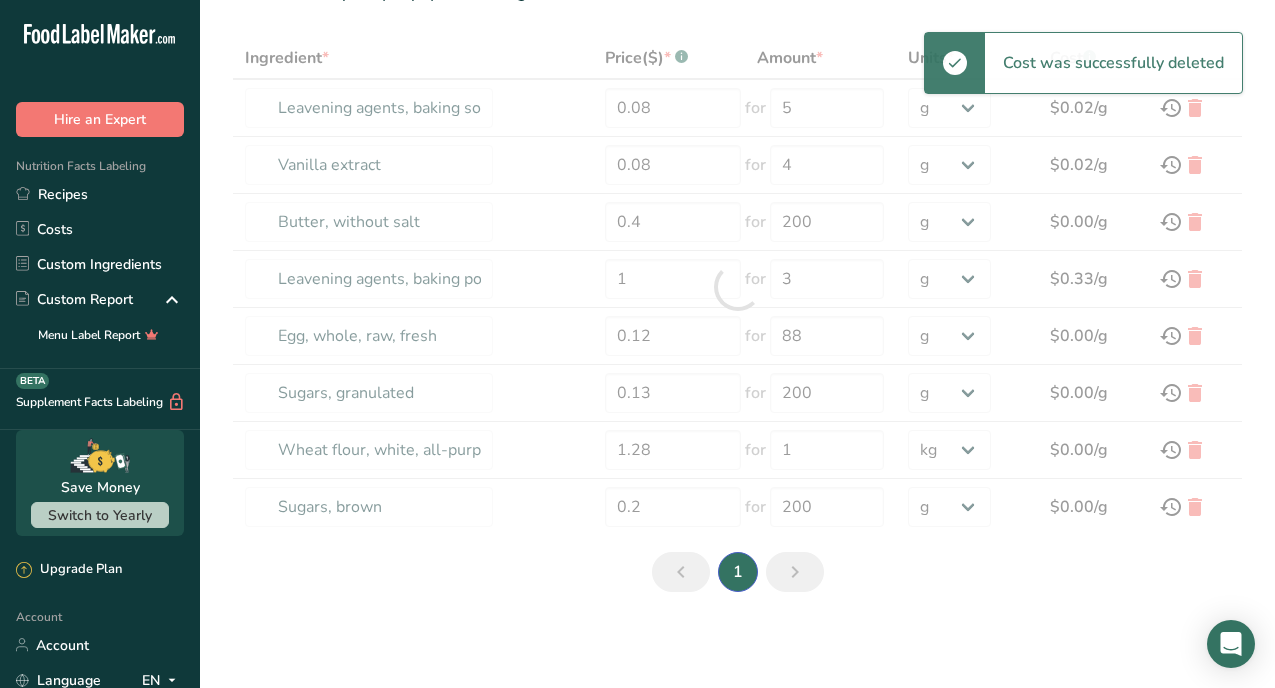 type on "Vanilla extract" 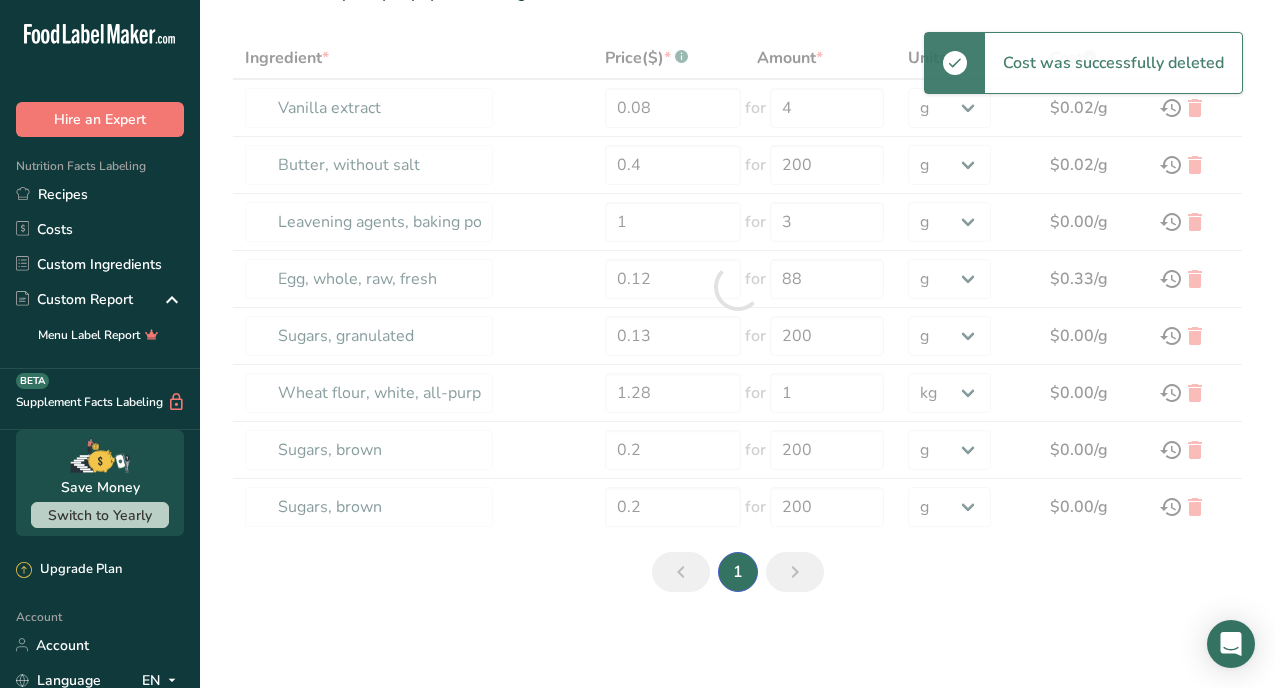 scroll, scrollTop: 149, scrollLeft: 0, axis: vertical 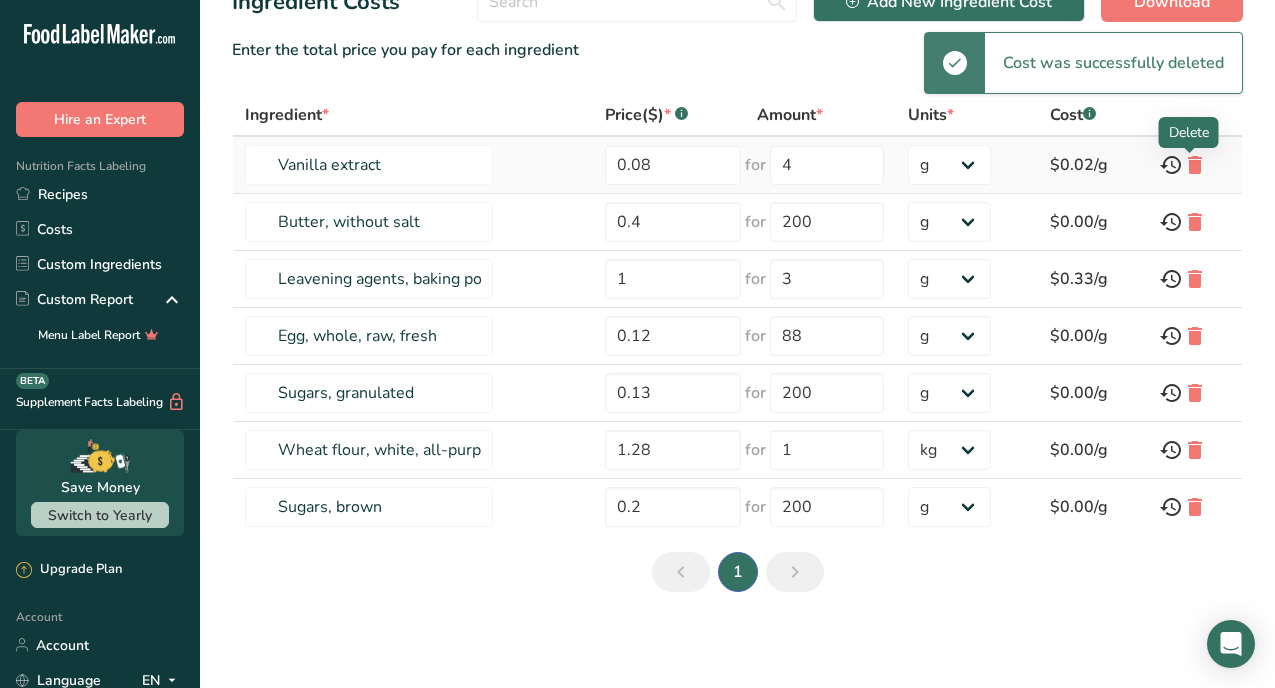 click at bounding box center [1195, 165] 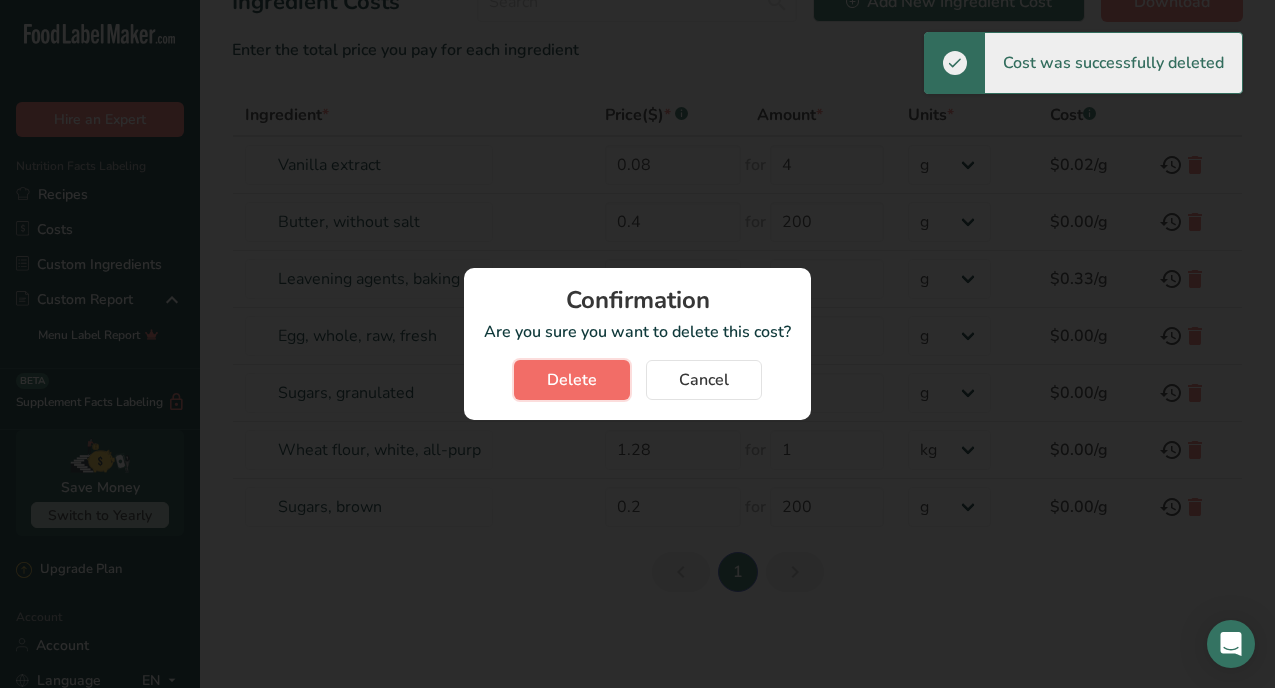click on "Delete" at bounding box center [572, 380] 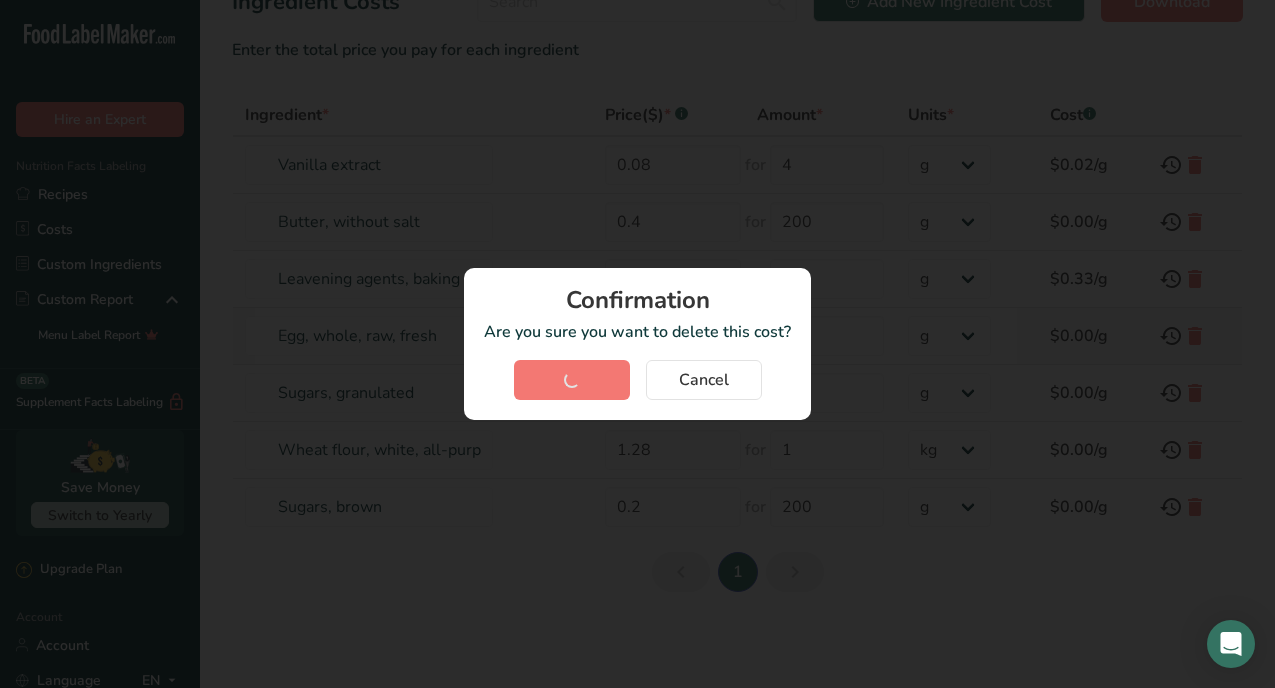 type on "Butter, without salt" 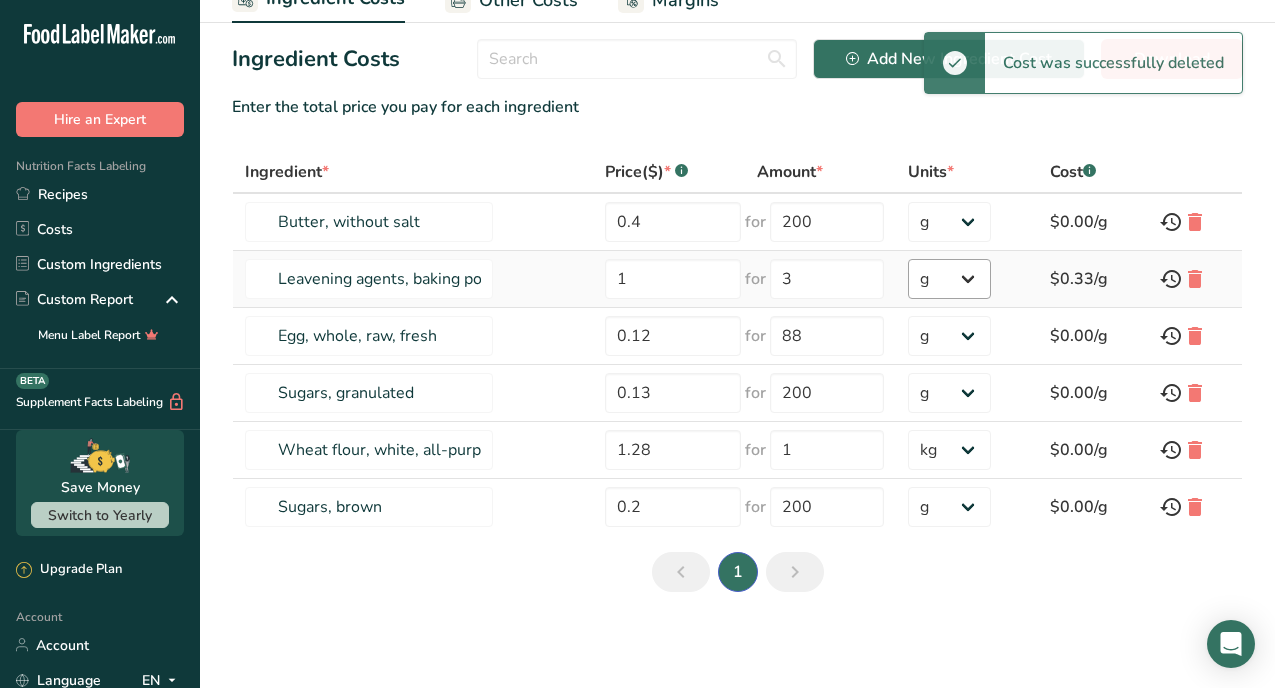 scroll, scrollTop: 92, scrollLeft: 0, axis: vertical 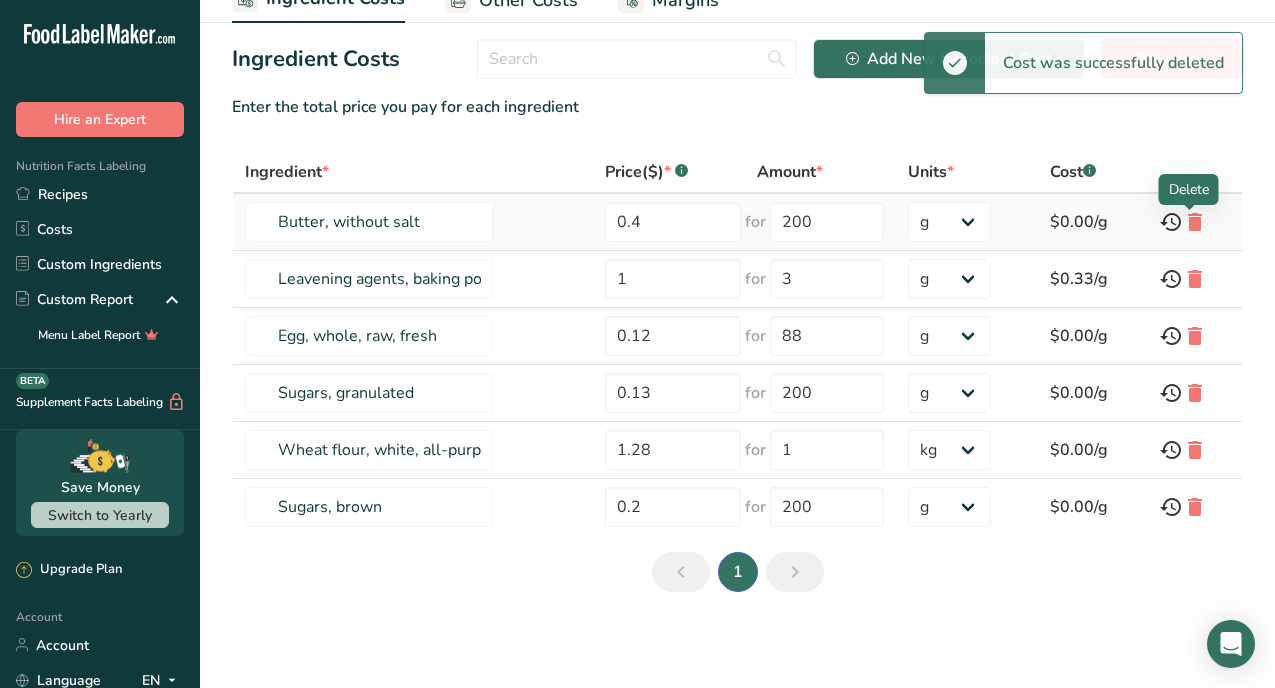 click at bounding box center (1195, 222) 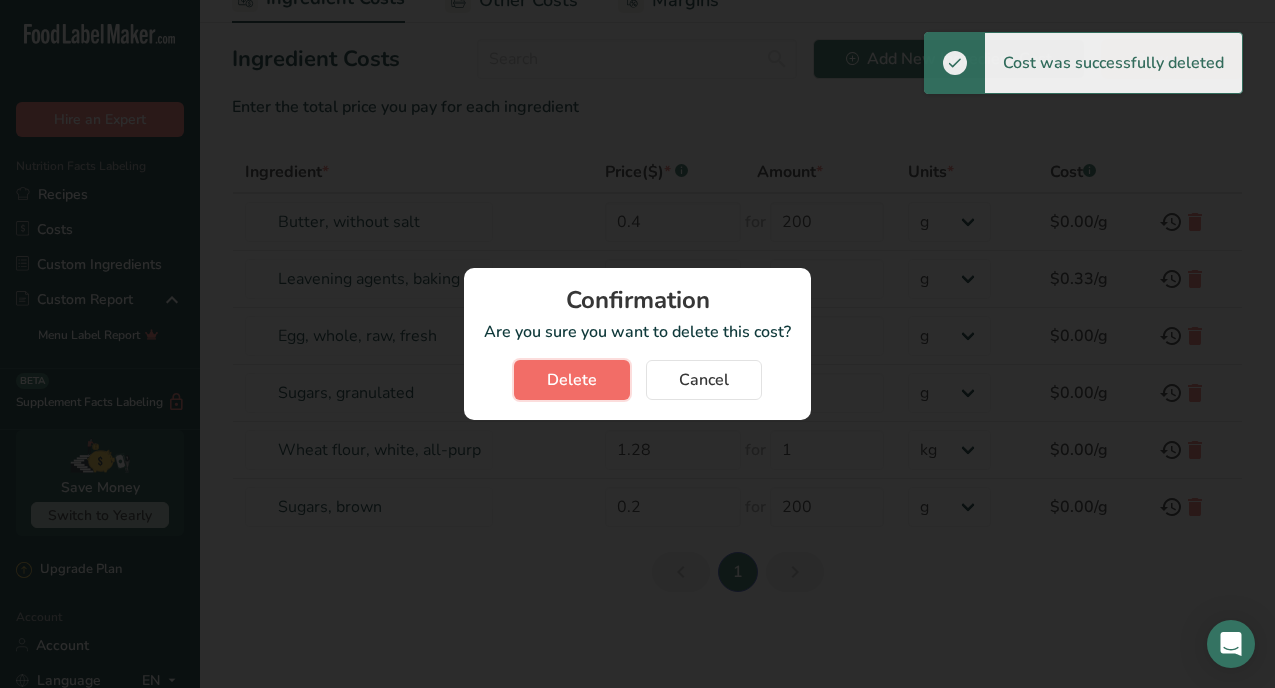 click on "Delete" at bounding box center (572, 380) 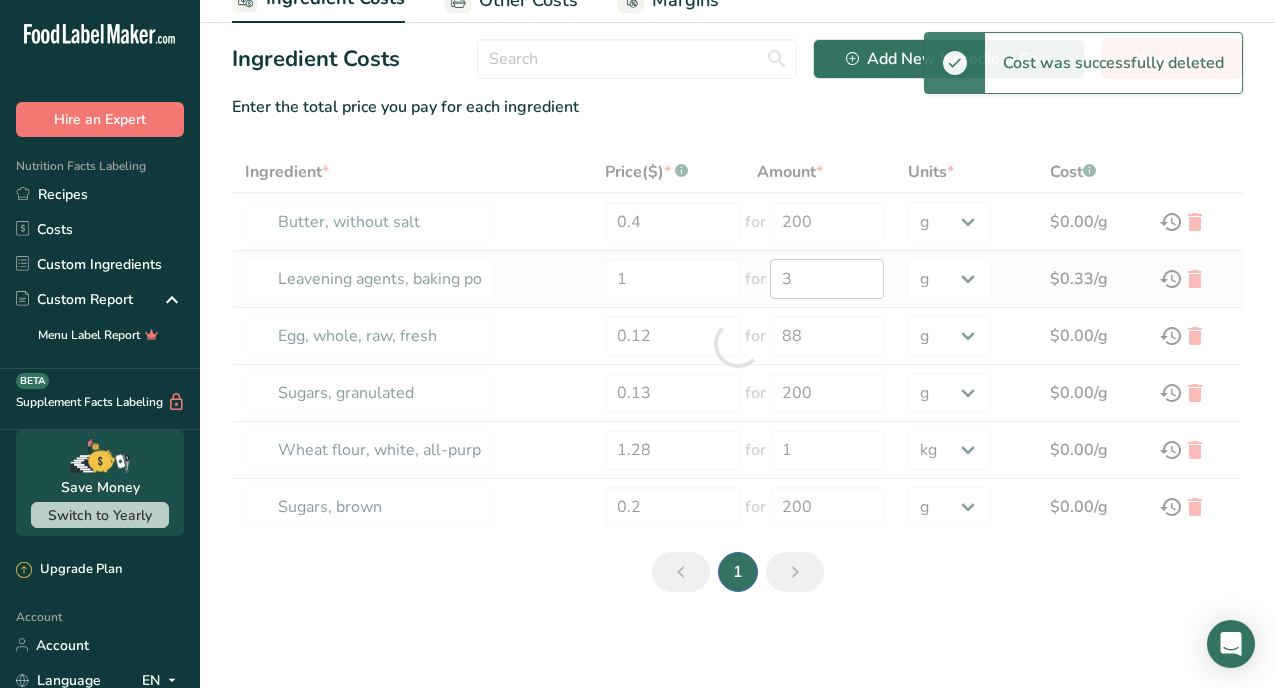 type on "Leavening agents, baking powder, low-sodium" 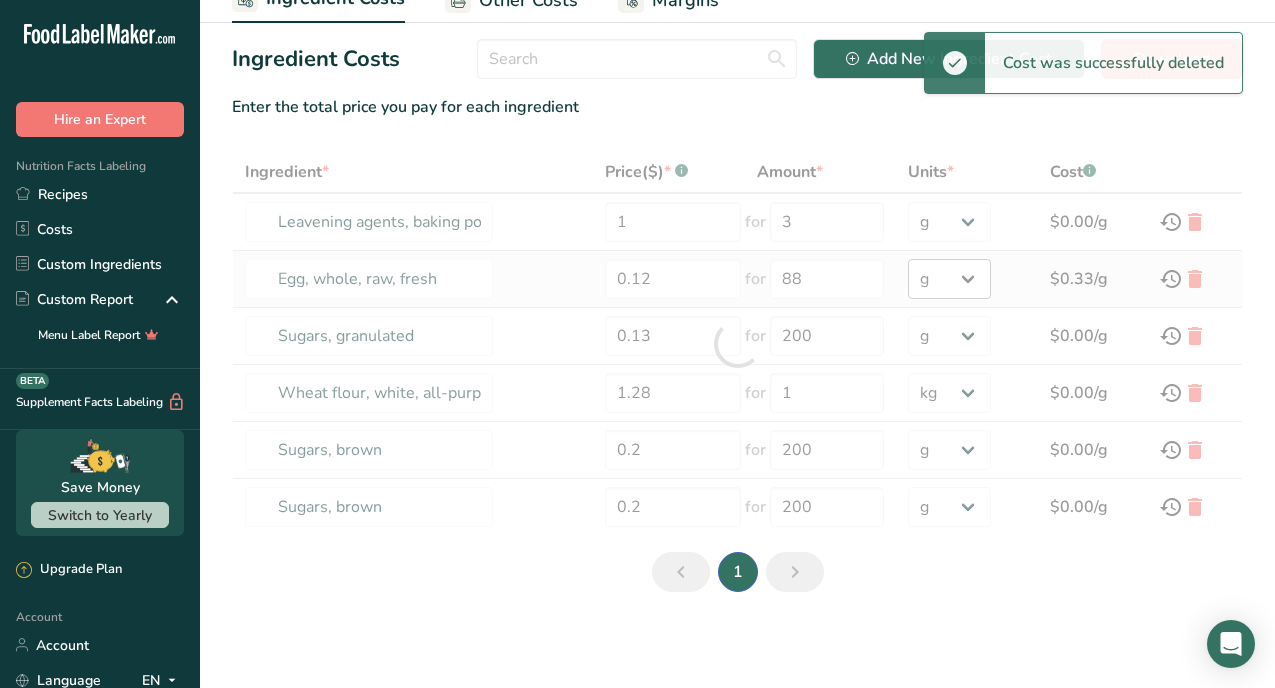 scroll, scrollTop: 35, scrollLeft: 0, axis: vertical 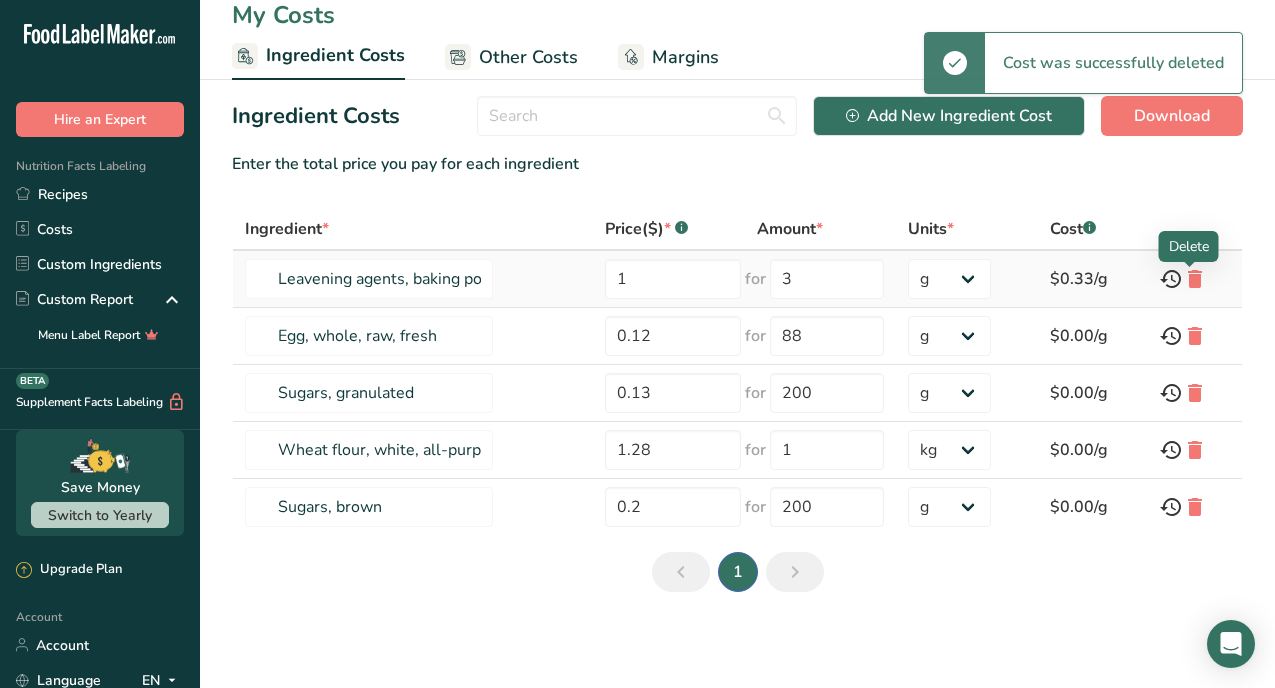 click at bounding box center (1195, 279) 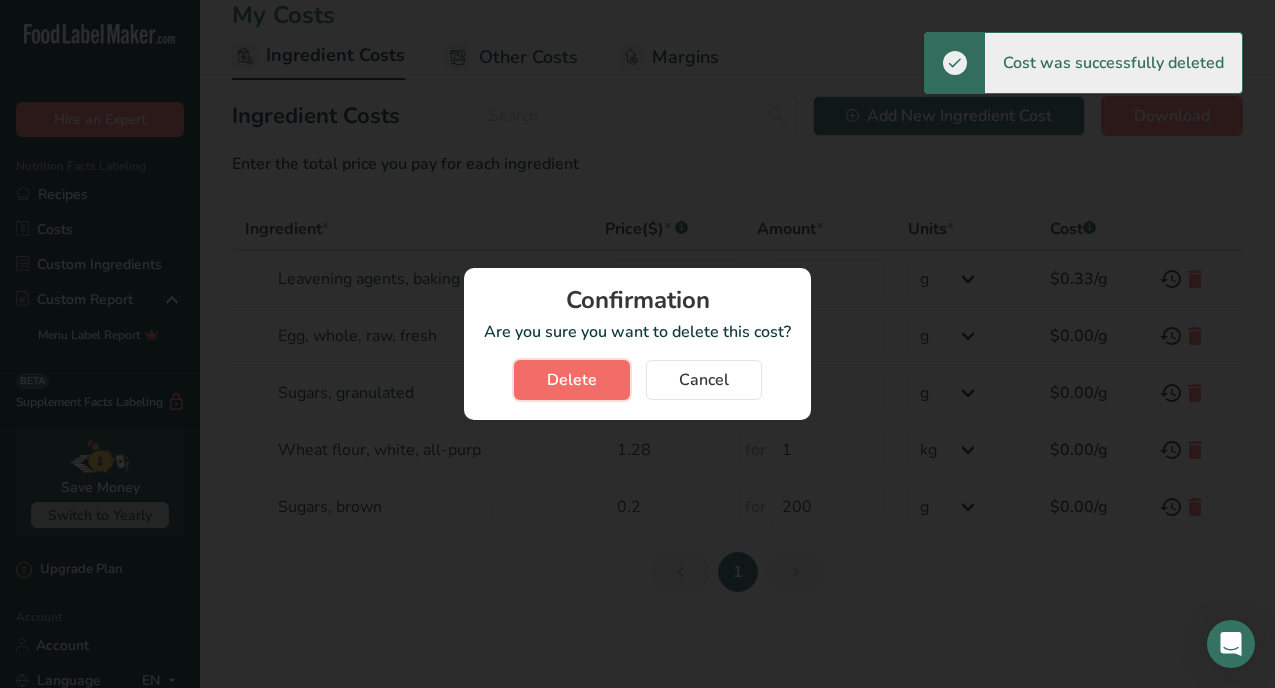 click on "Delete" at bounding box center [572, 380] 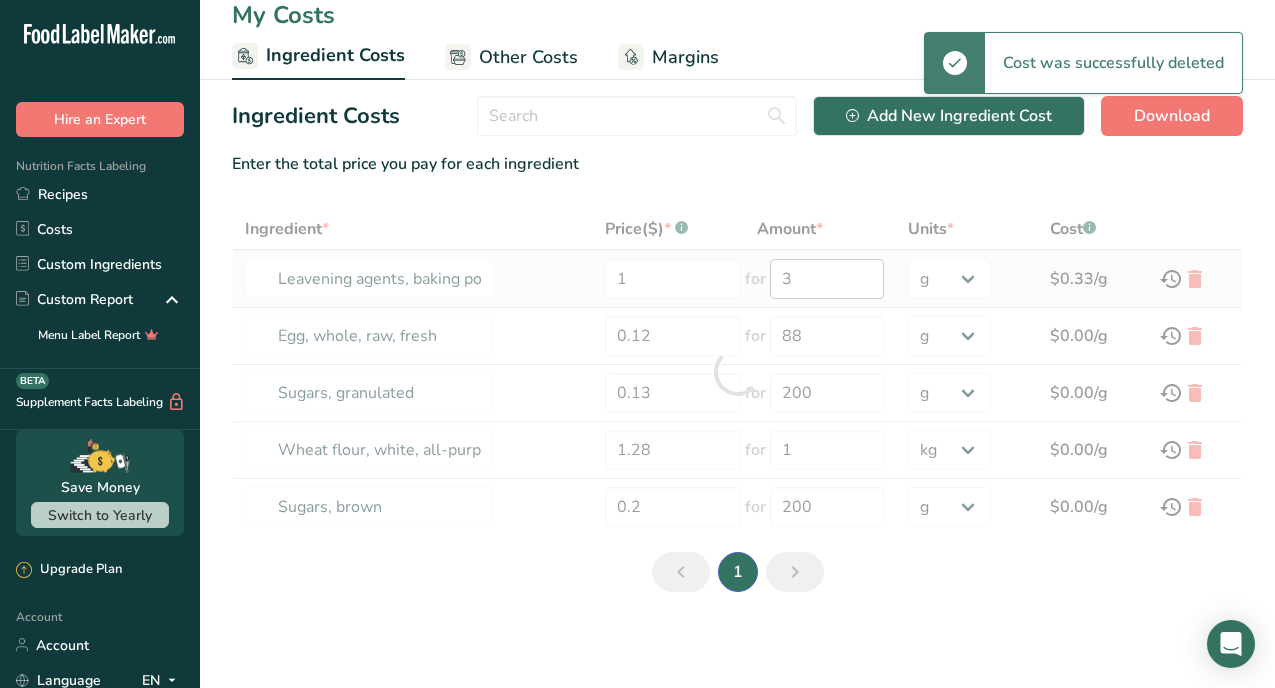 type on "Egg, whole, raw, fresh" 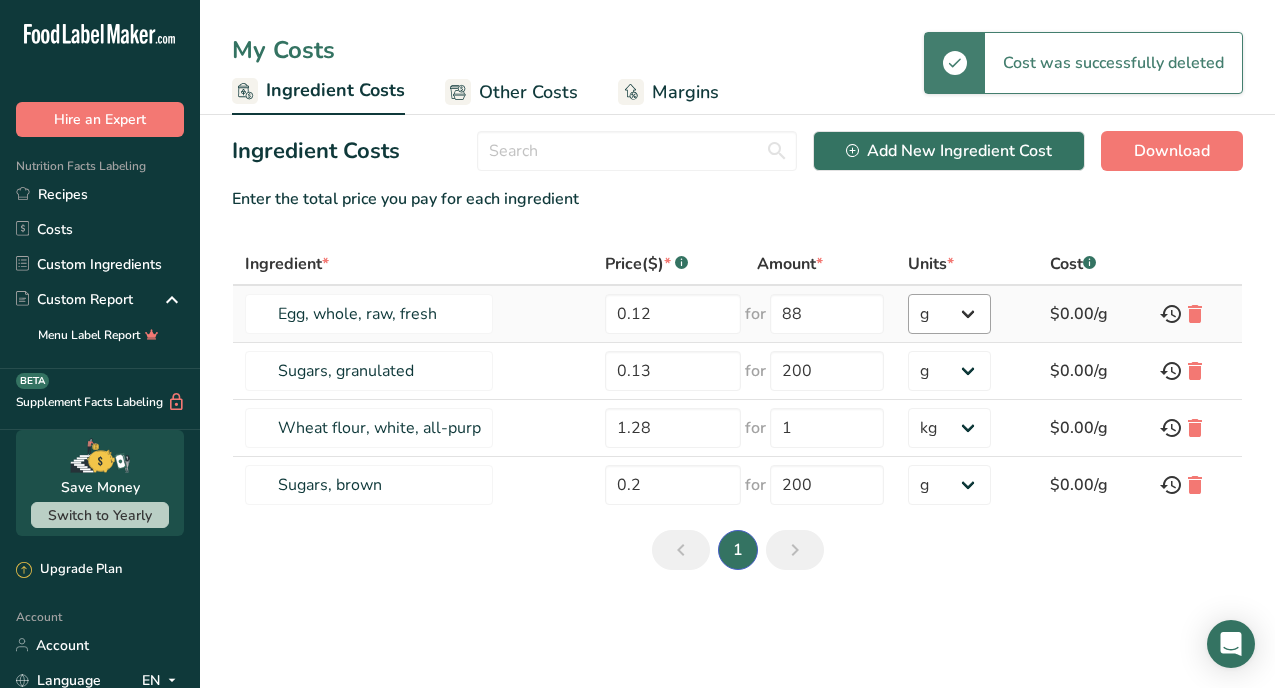scroll, scrollTop: 0, scrollLeft: 0, axis: both 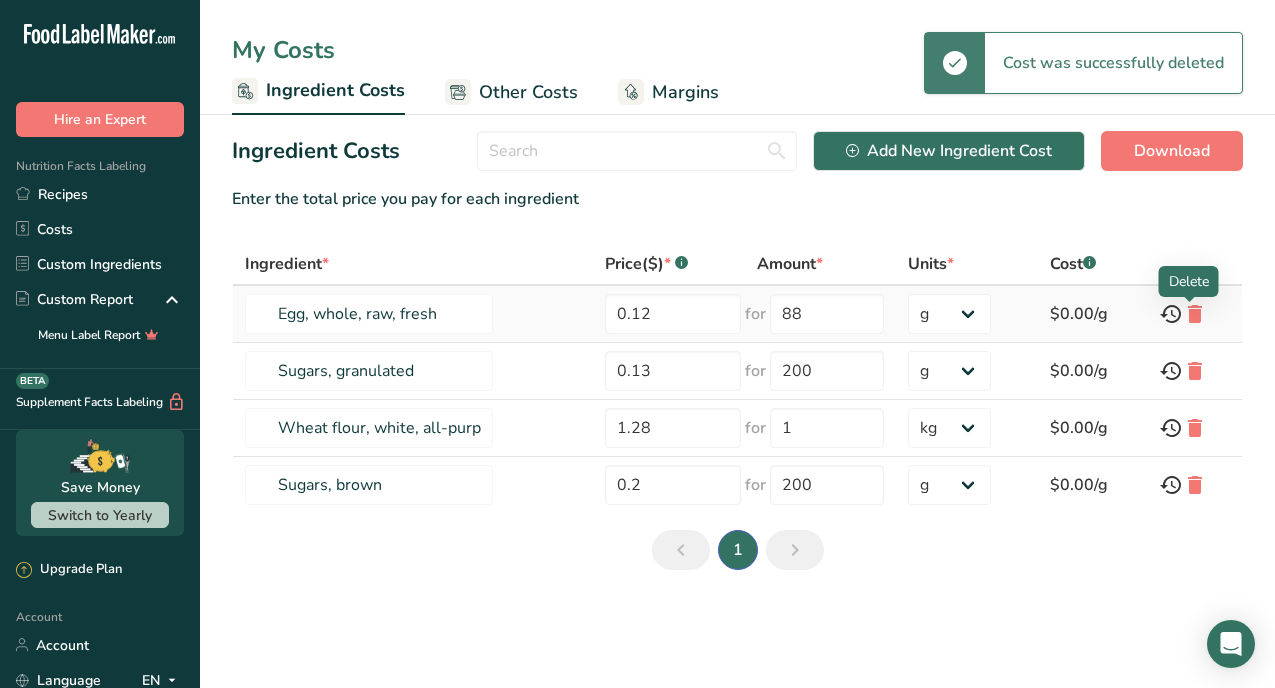 click at bounding box center [1195, 314] 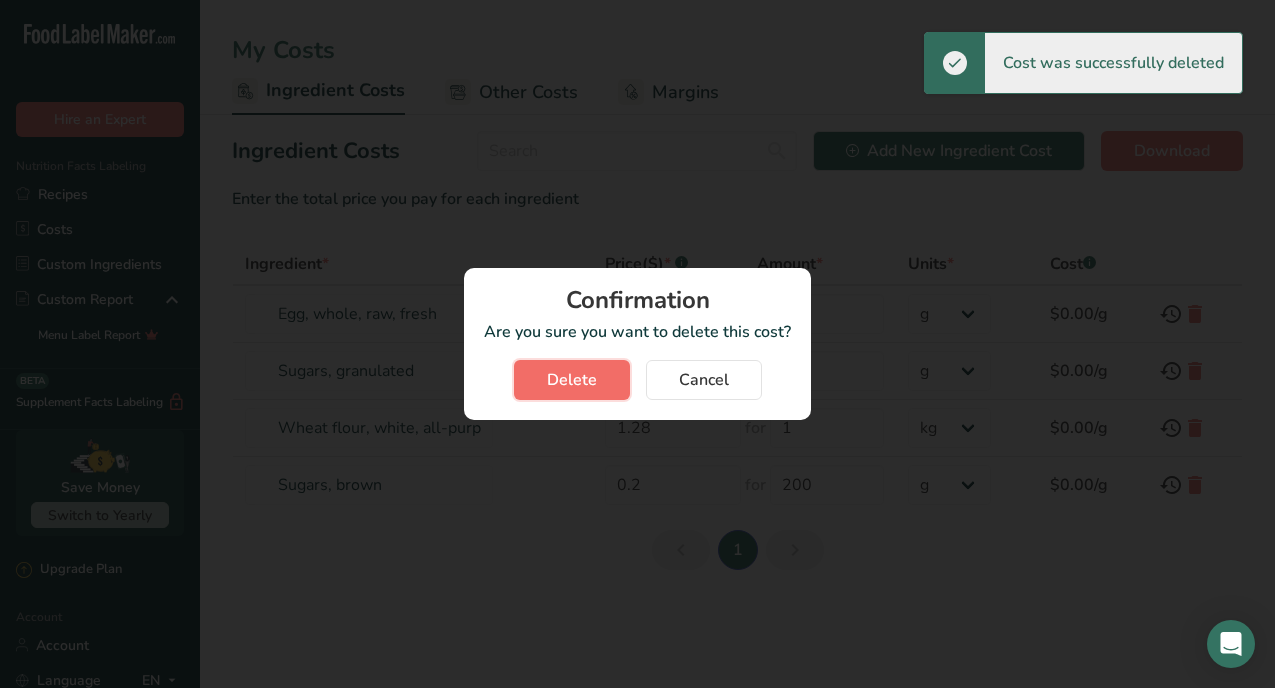 click on "Delete" at bounding box center (572, 380) 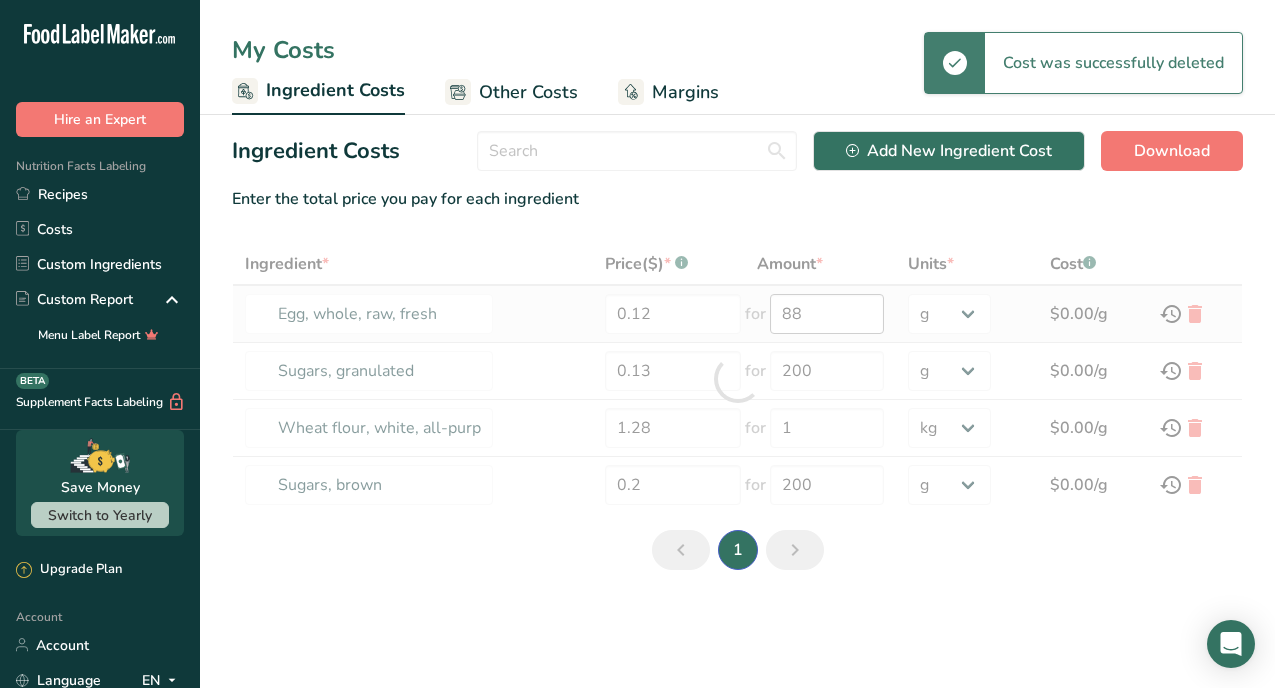 type on "Sugars, granulated" 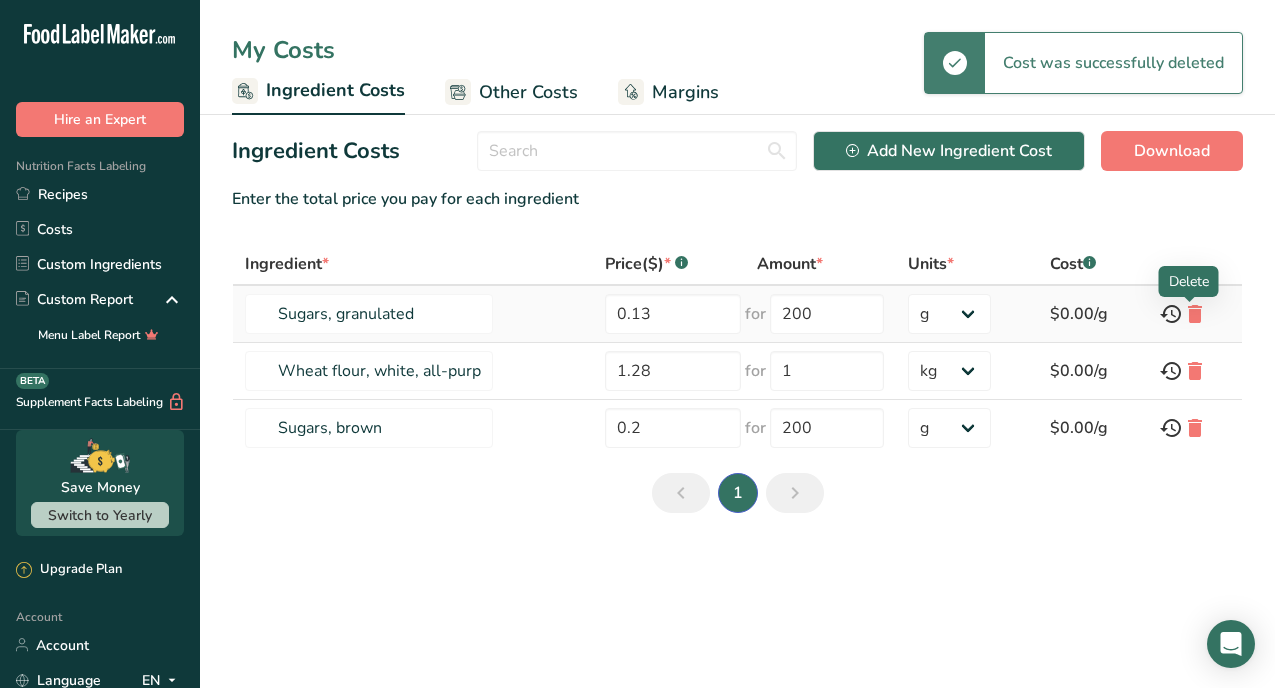 click at bounding box center [1195, 314] 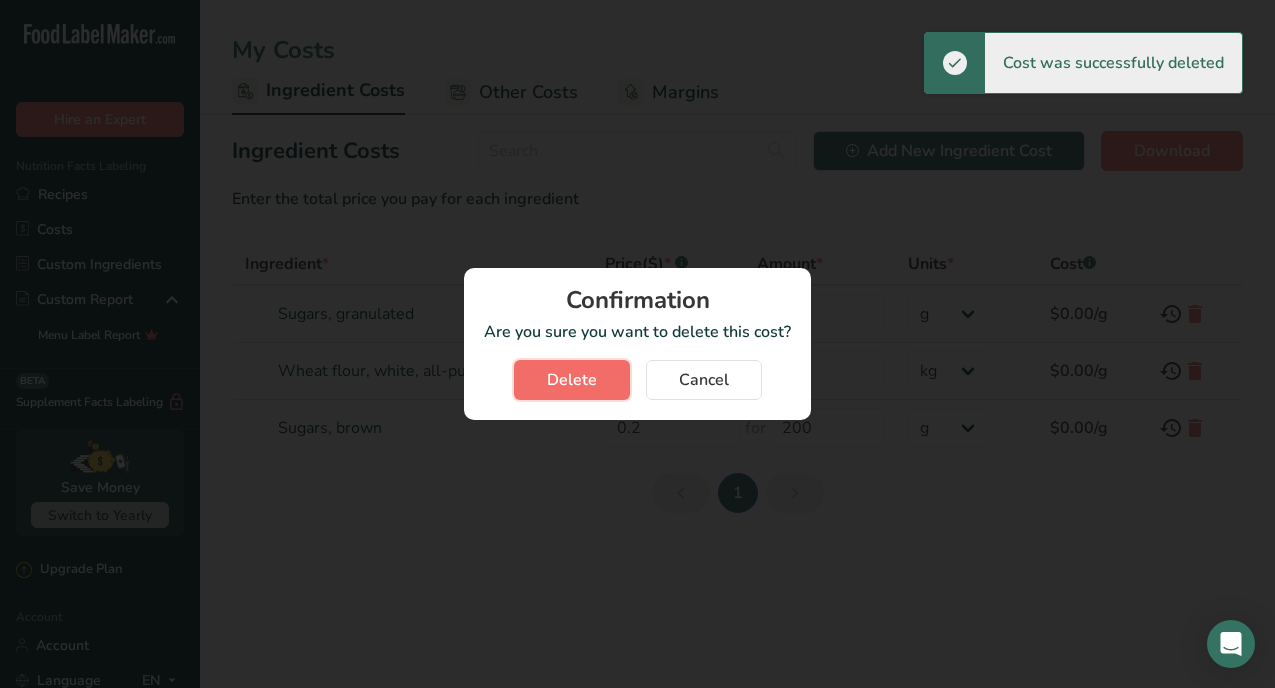 click on "Delete" at bounding box center [572, 380] 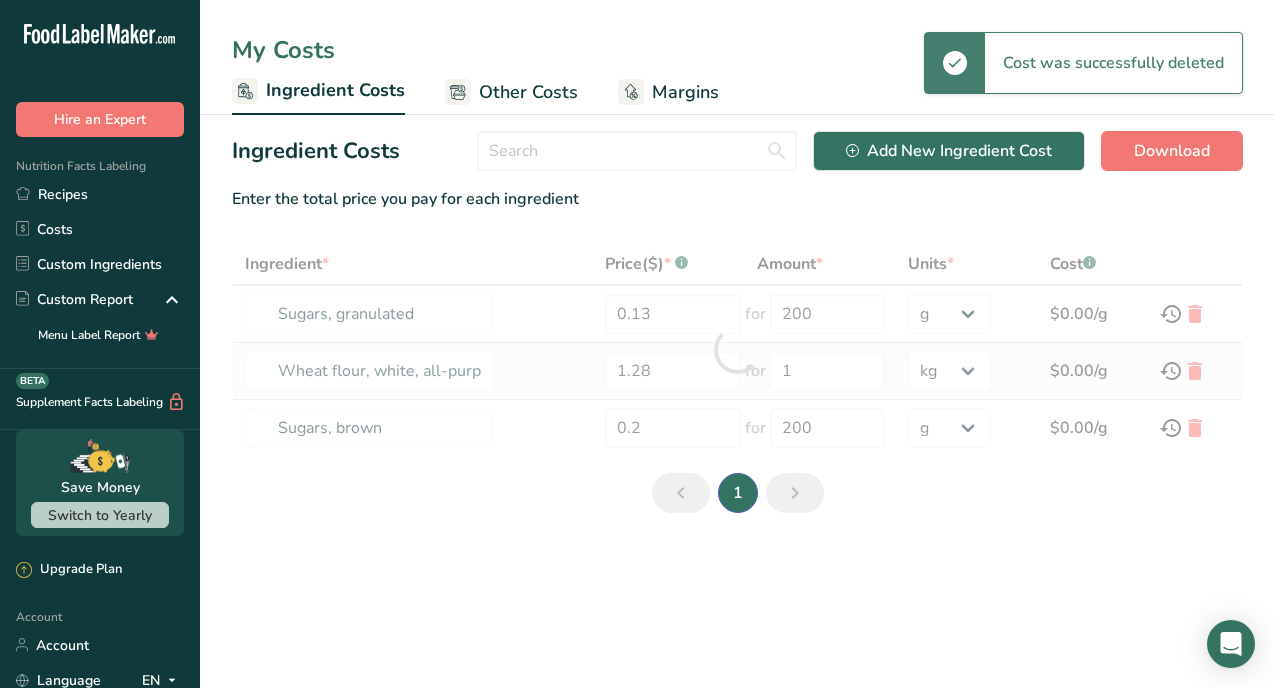 type on "Wheat flour, white, all-purpose, self-rising, enriched" 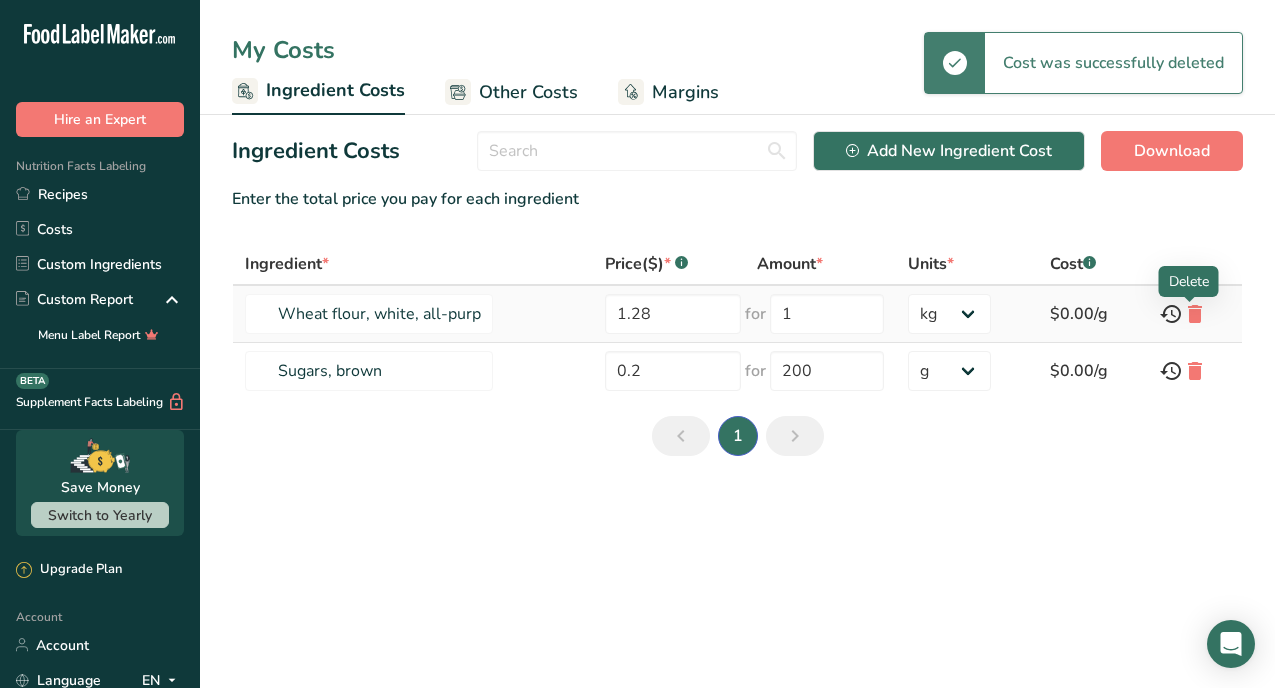 click at bounding box center [1195, 314] 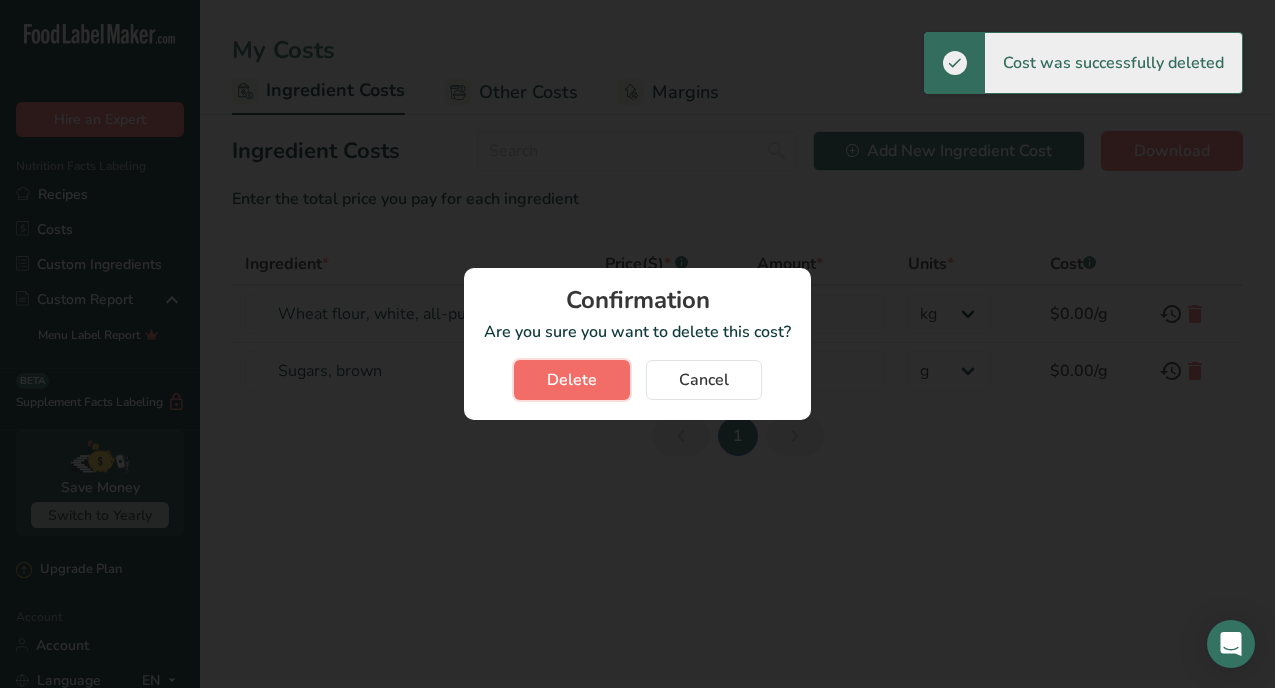 click on "Delete" at bounding box center (572, 380) 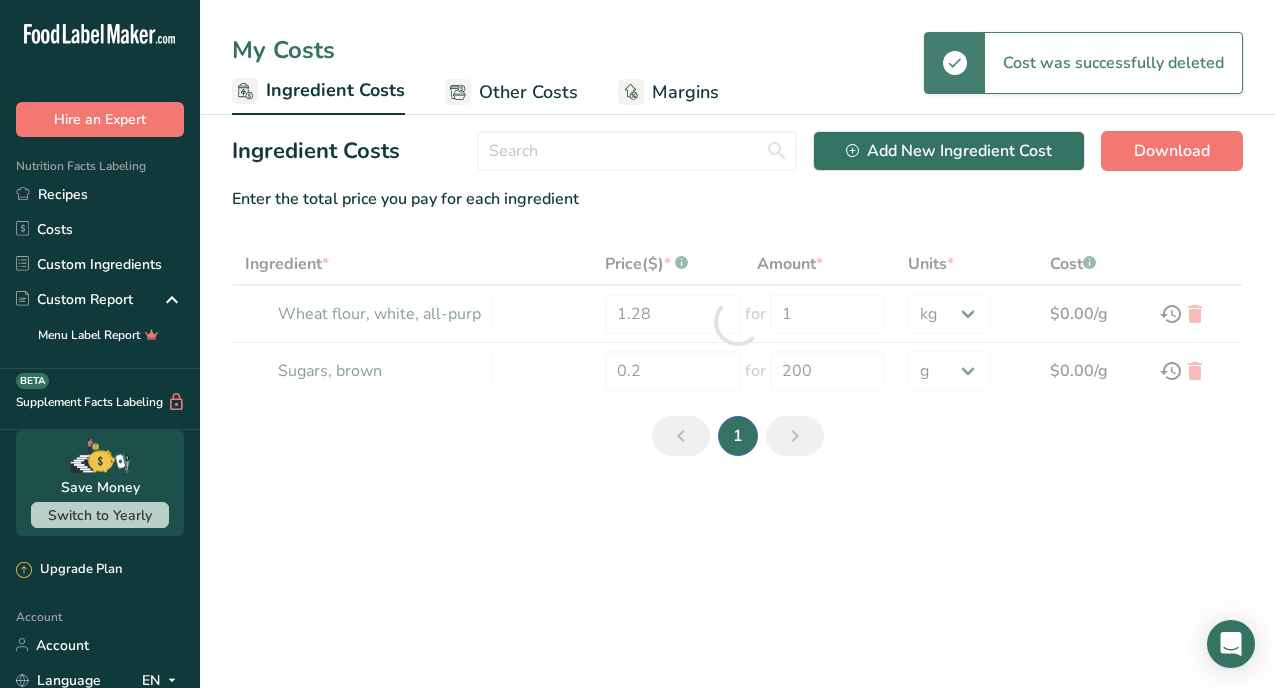 type on "Sugars, brown" 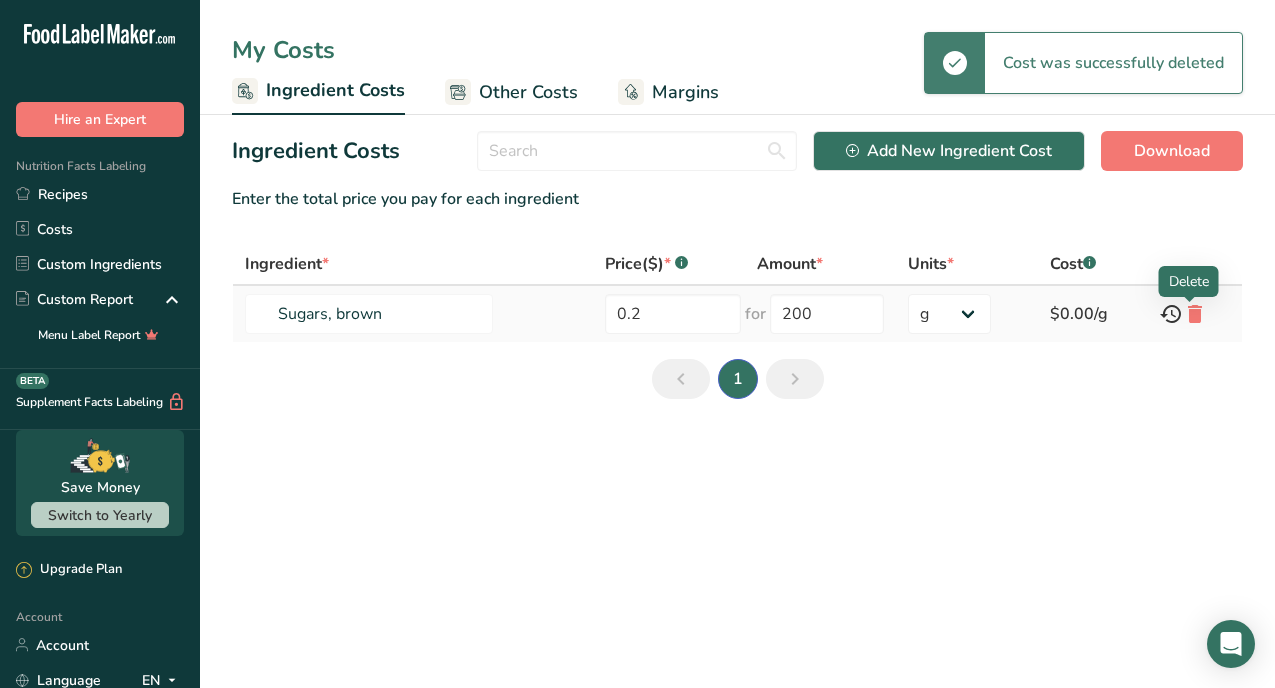 click at bounding box center [1195, 314] 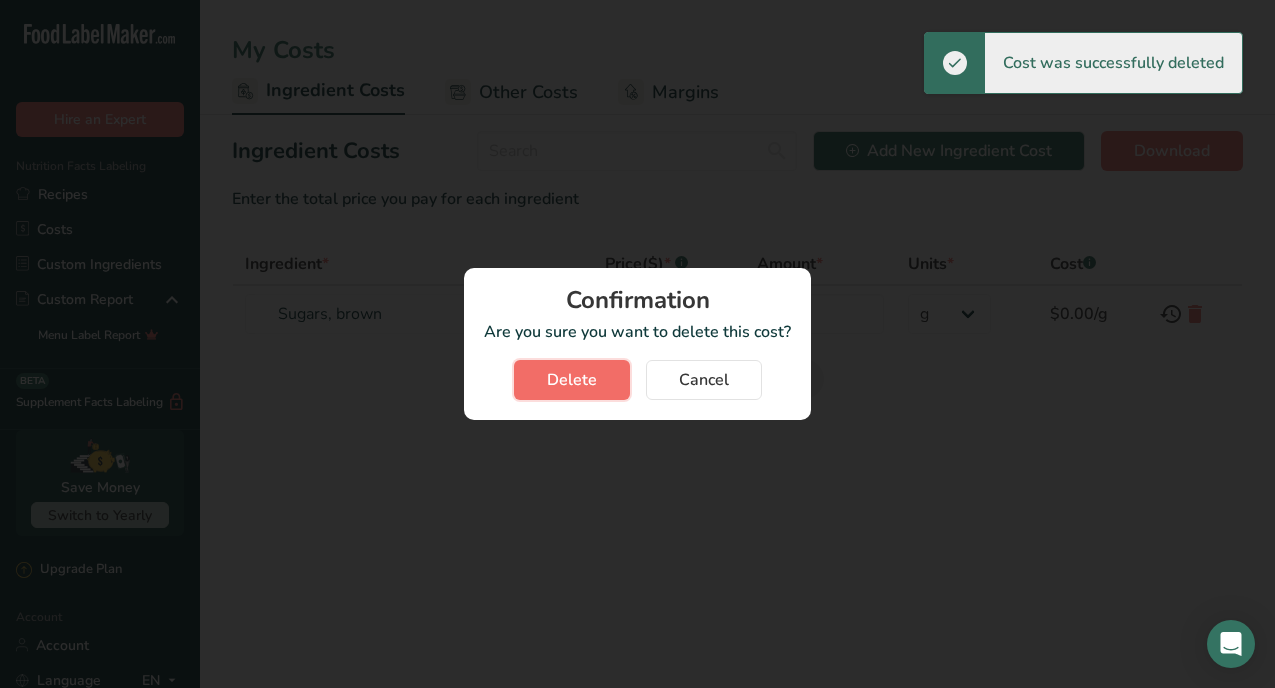 click on "Delete" at bounding box center (572, 380) 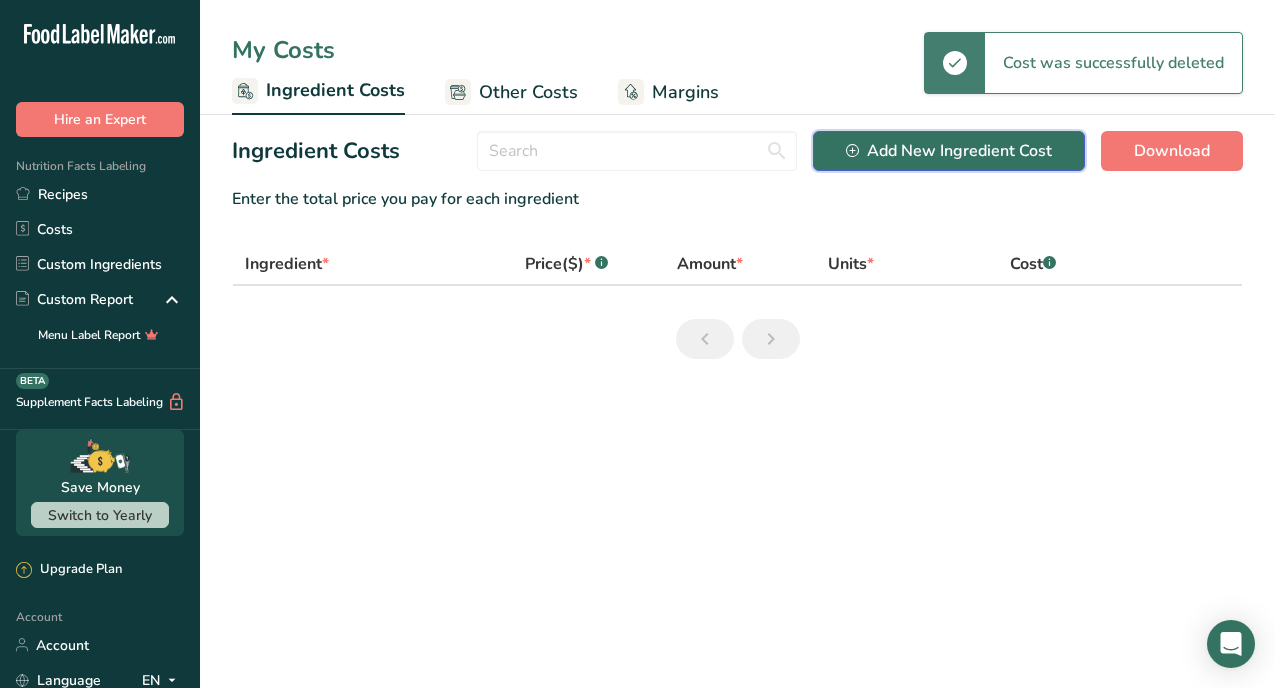 click on "Add New Ingredient Cost" at bounding box center (949, 151) 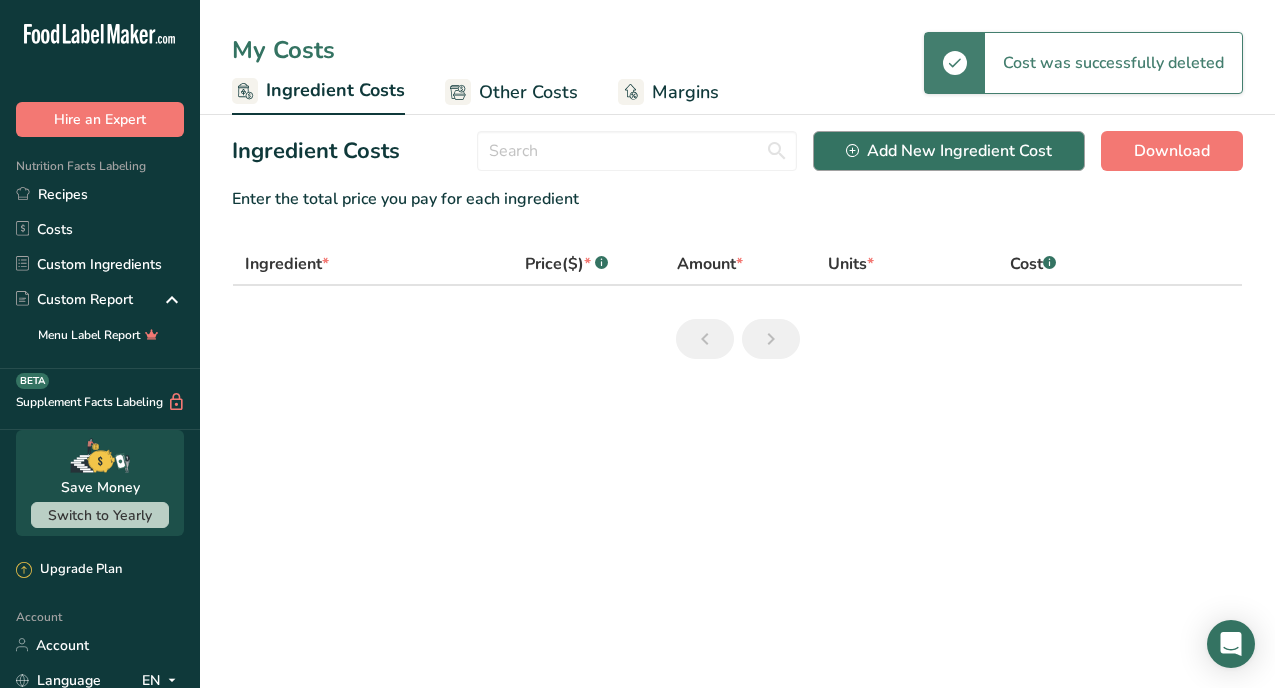 select 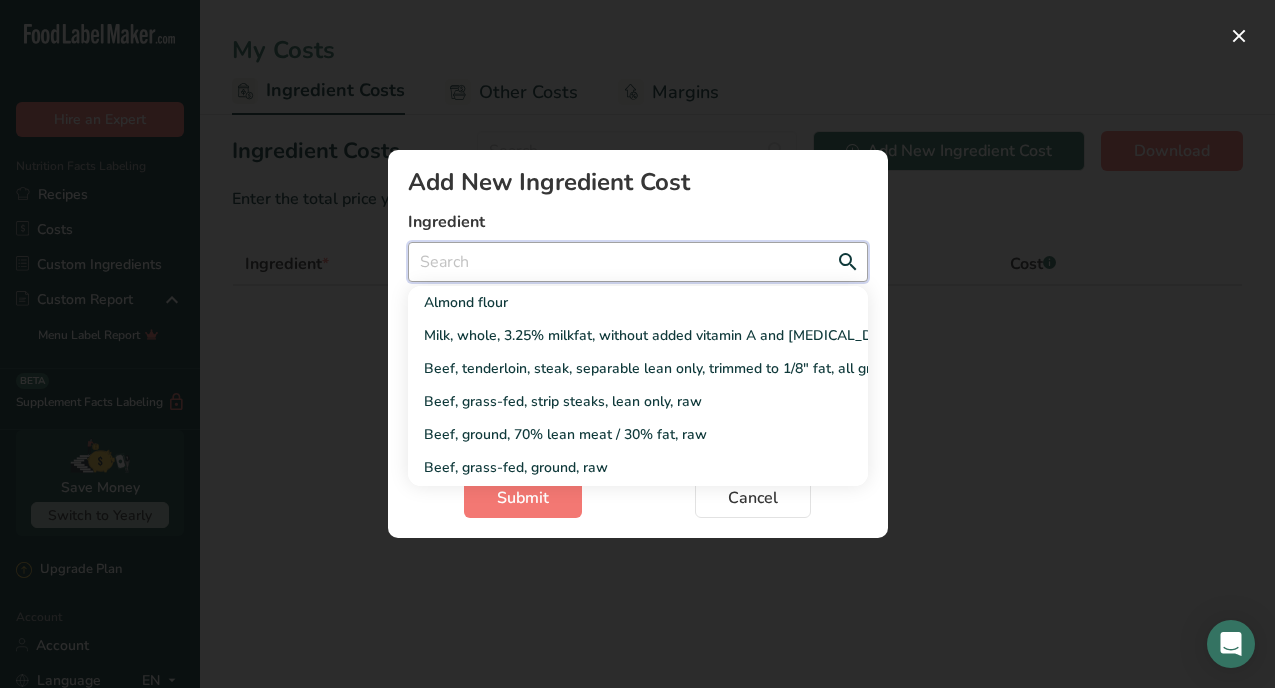 click at bounding box center [638, 262] 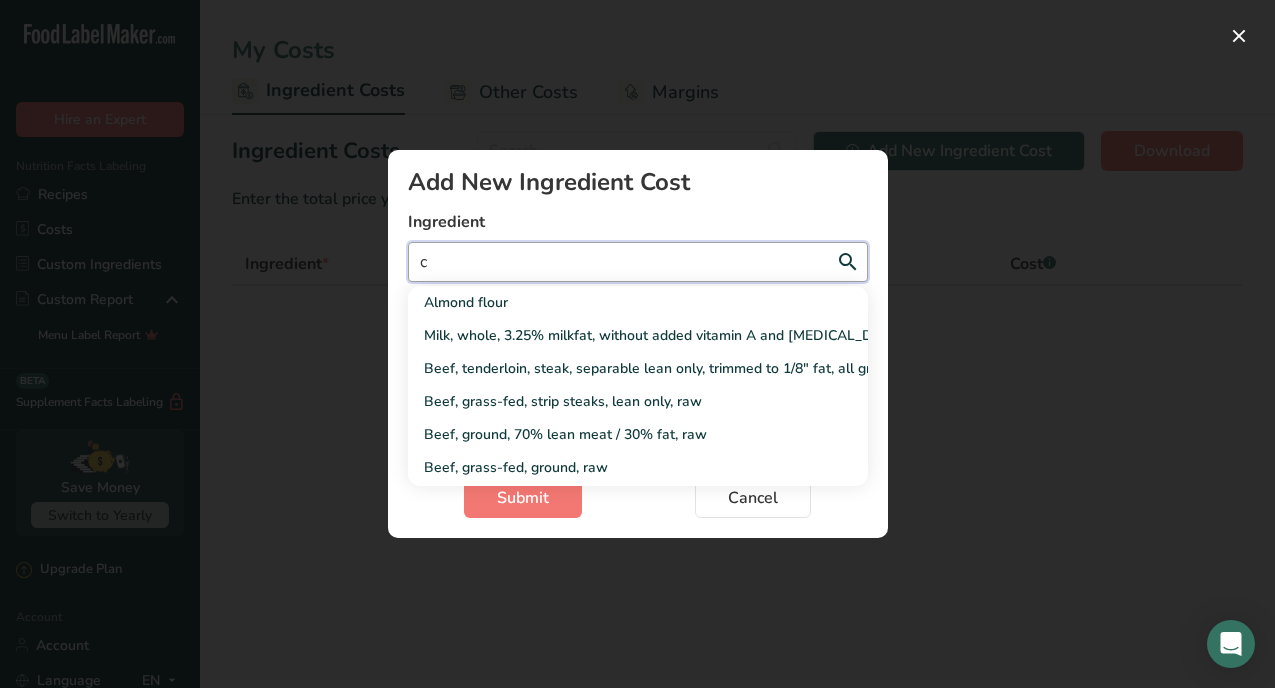 type on "ca" 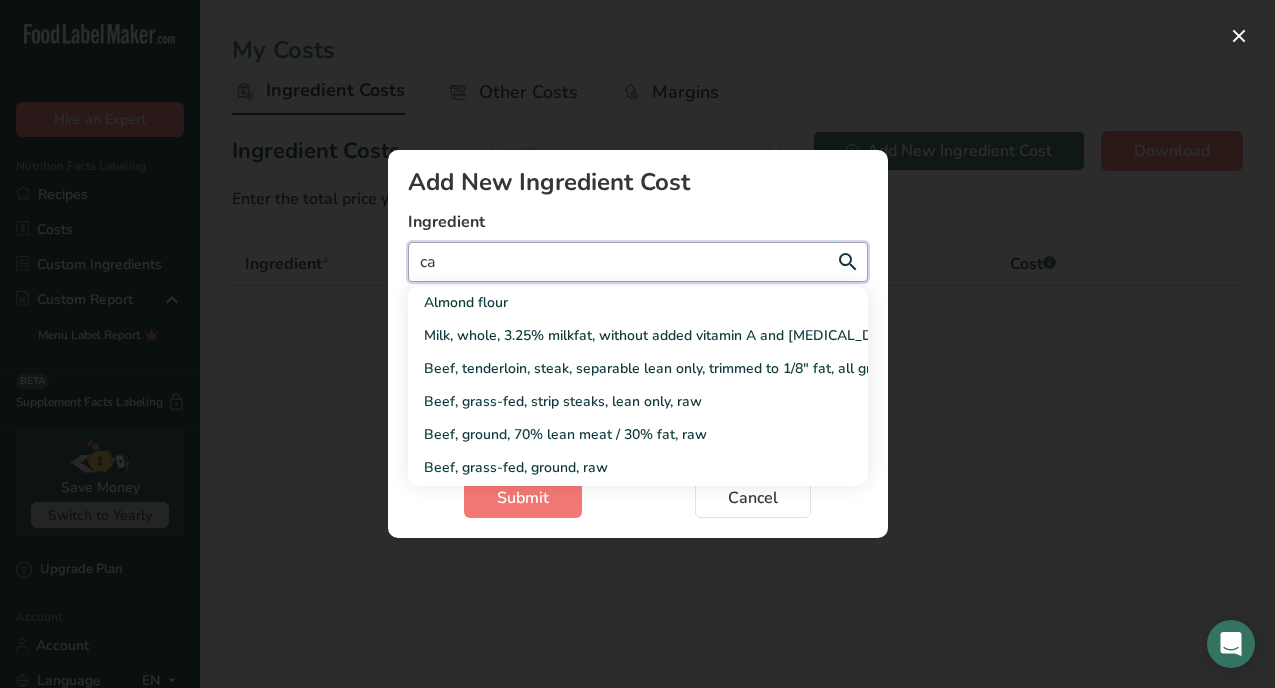 type on "cac" 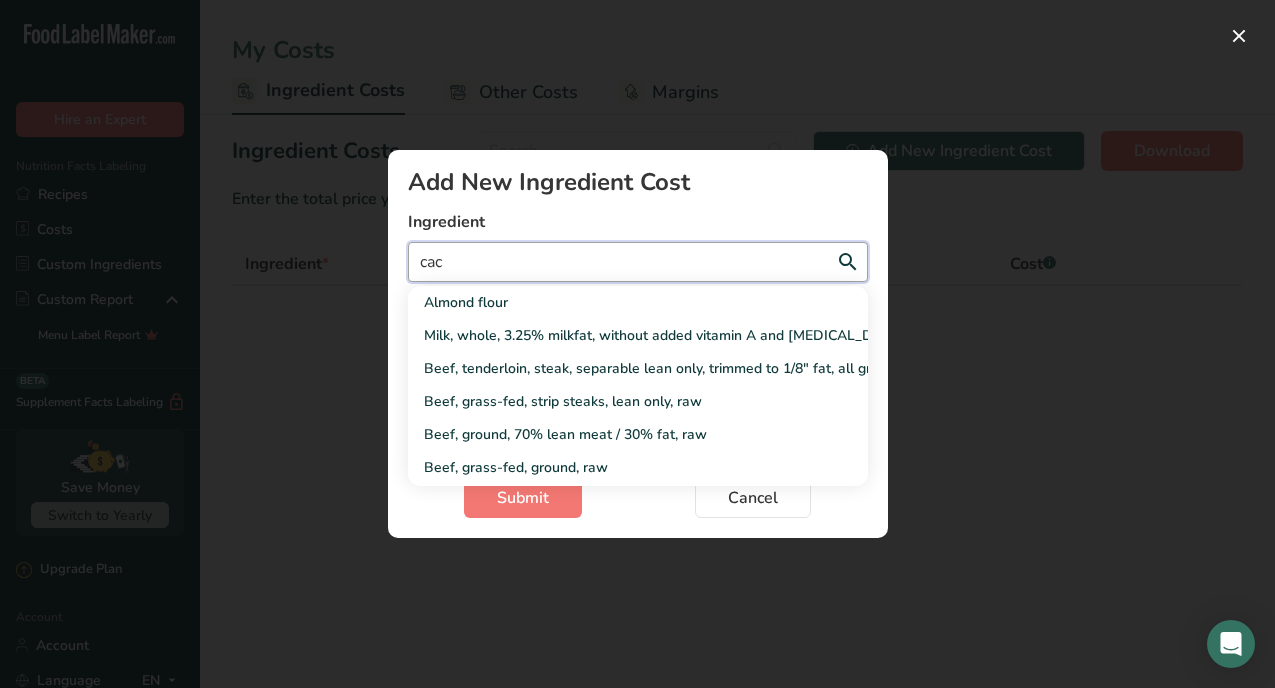 select 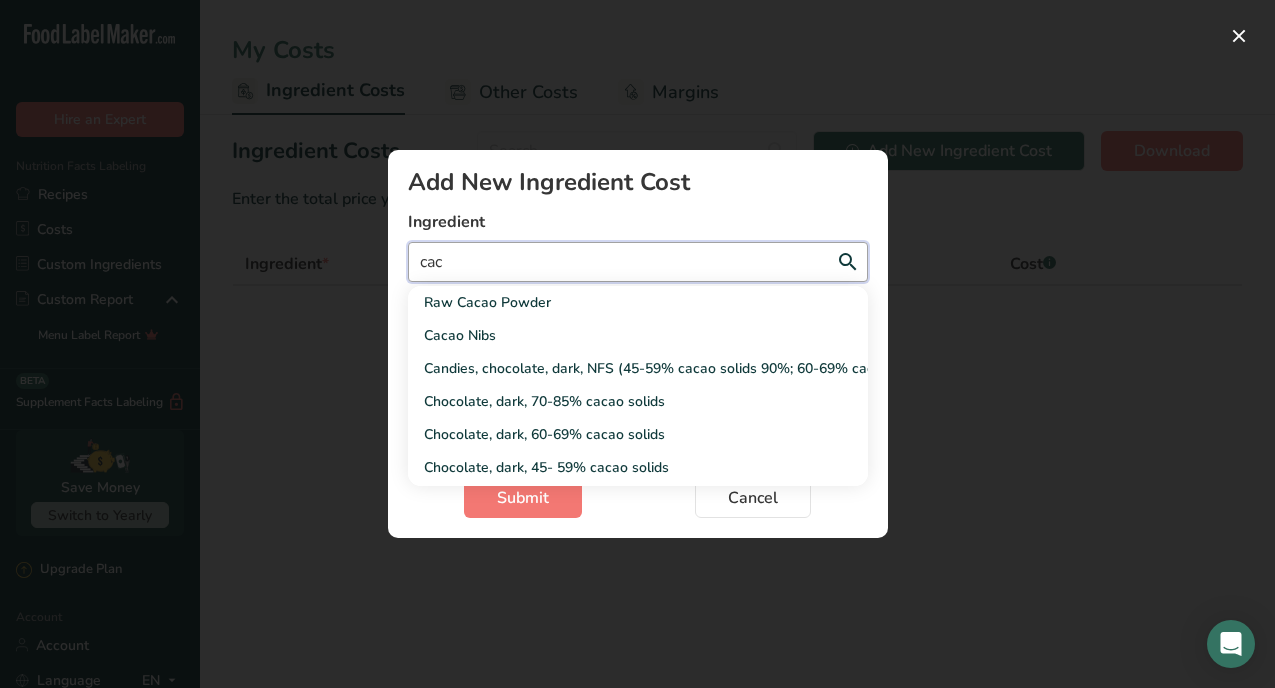 type on "caca" 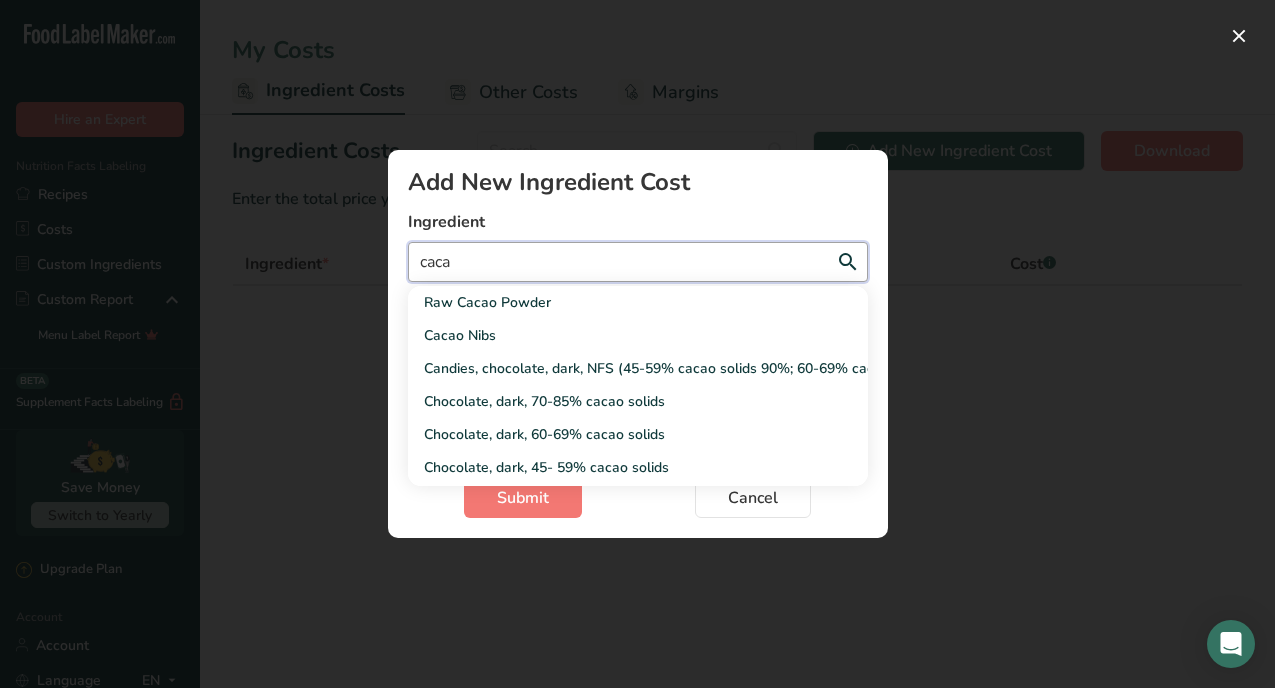 type on "cacao" 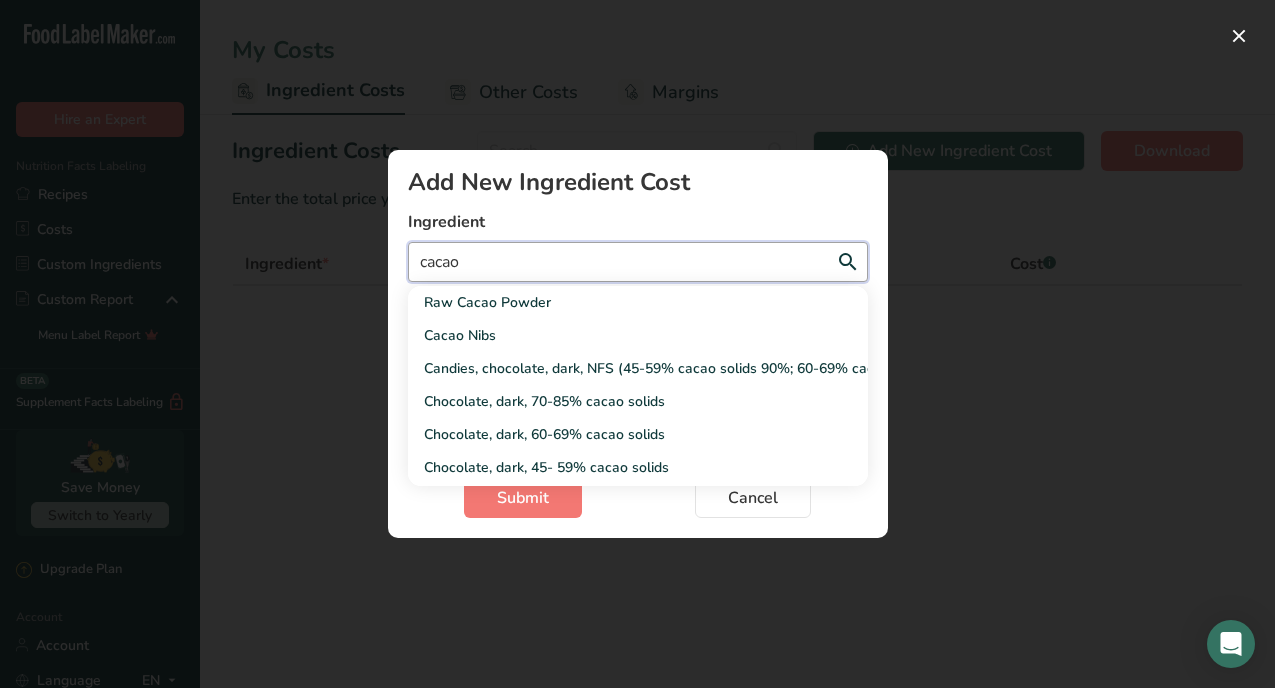 select 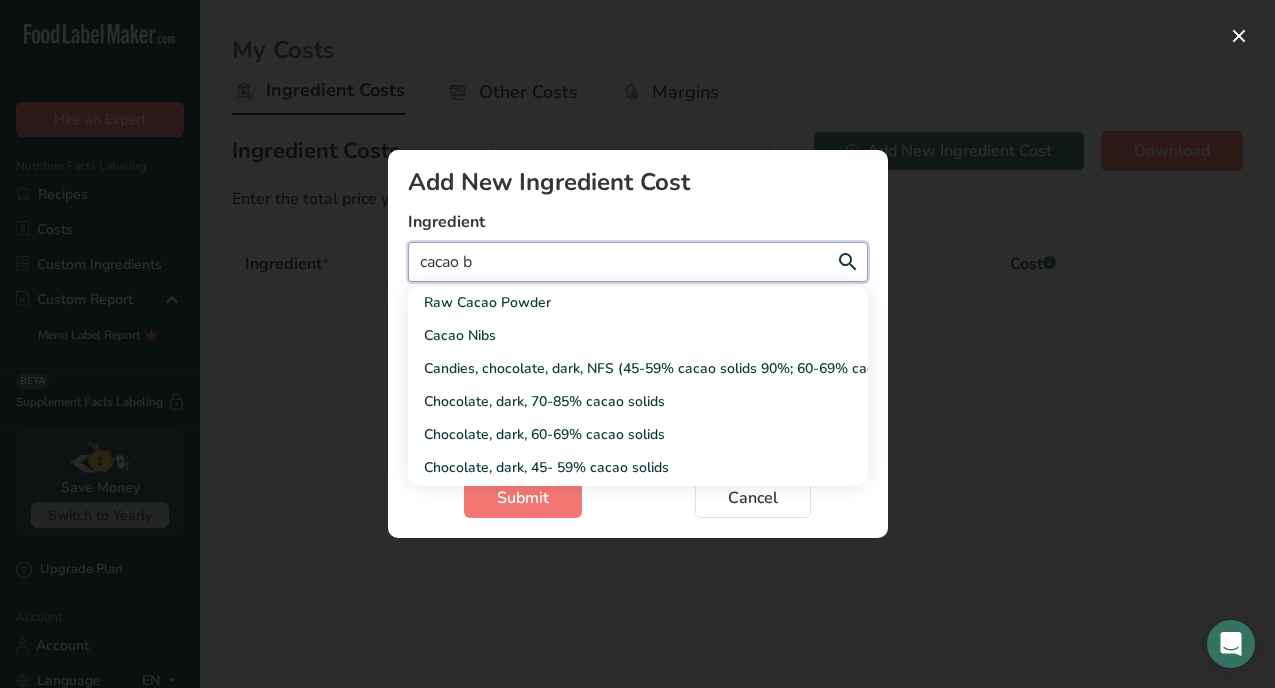 select 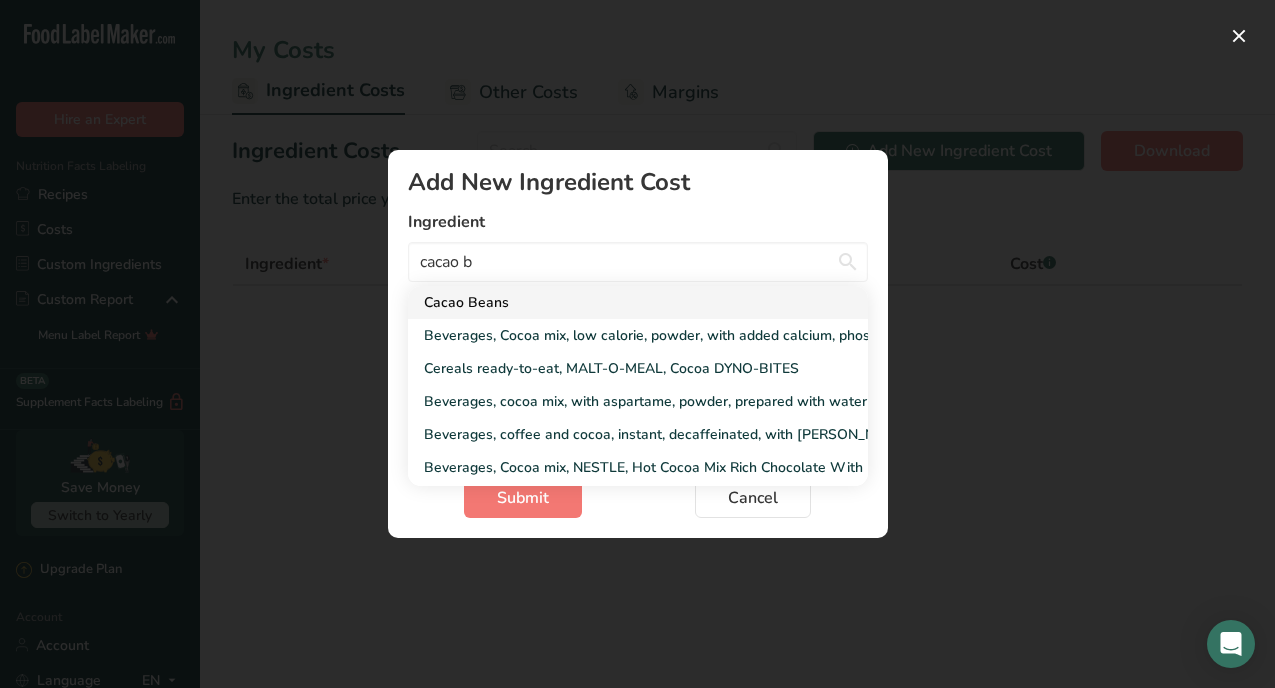click on "Cacao Beans" at bounding box center (622, 302) 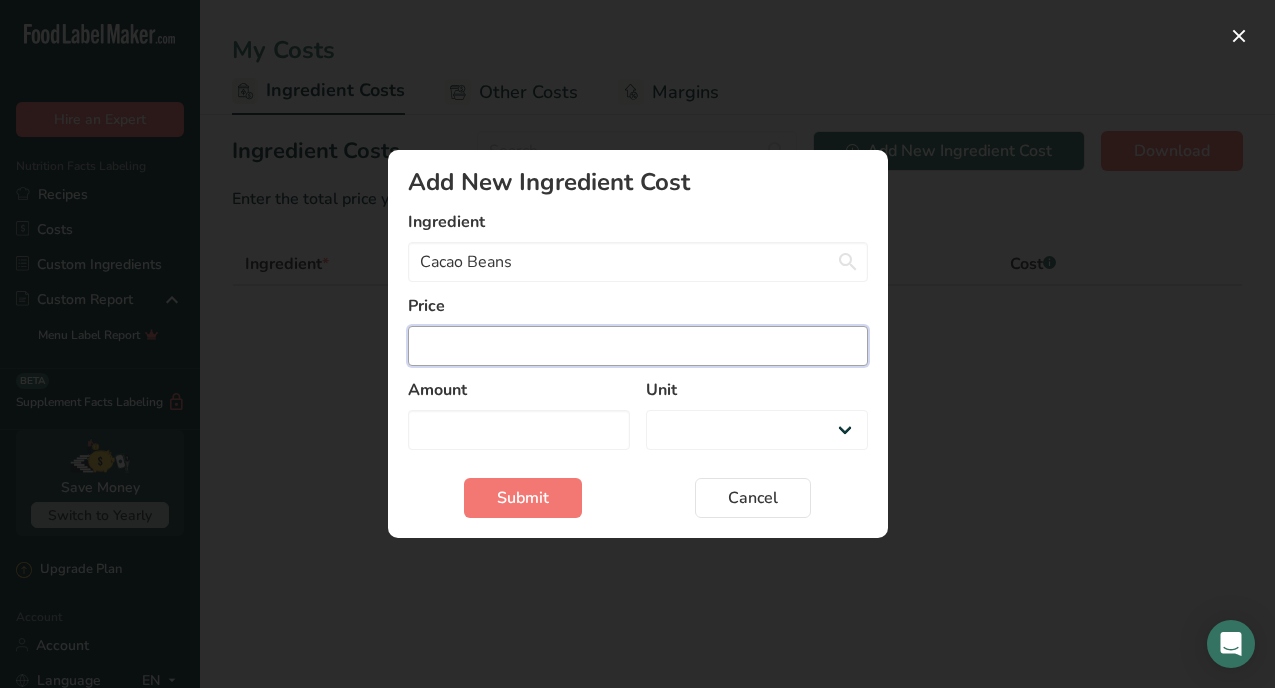 click at bounding box center [638, 346] 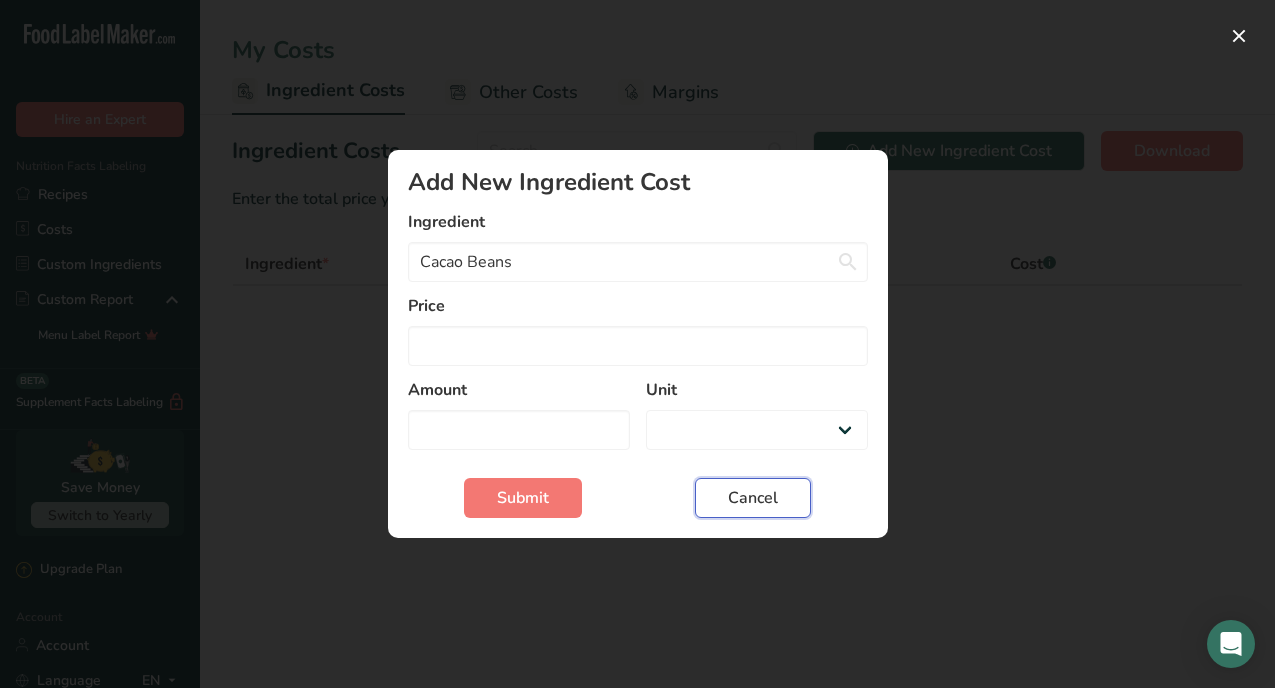 click on "Cancel" at bounding box center (753, 498) 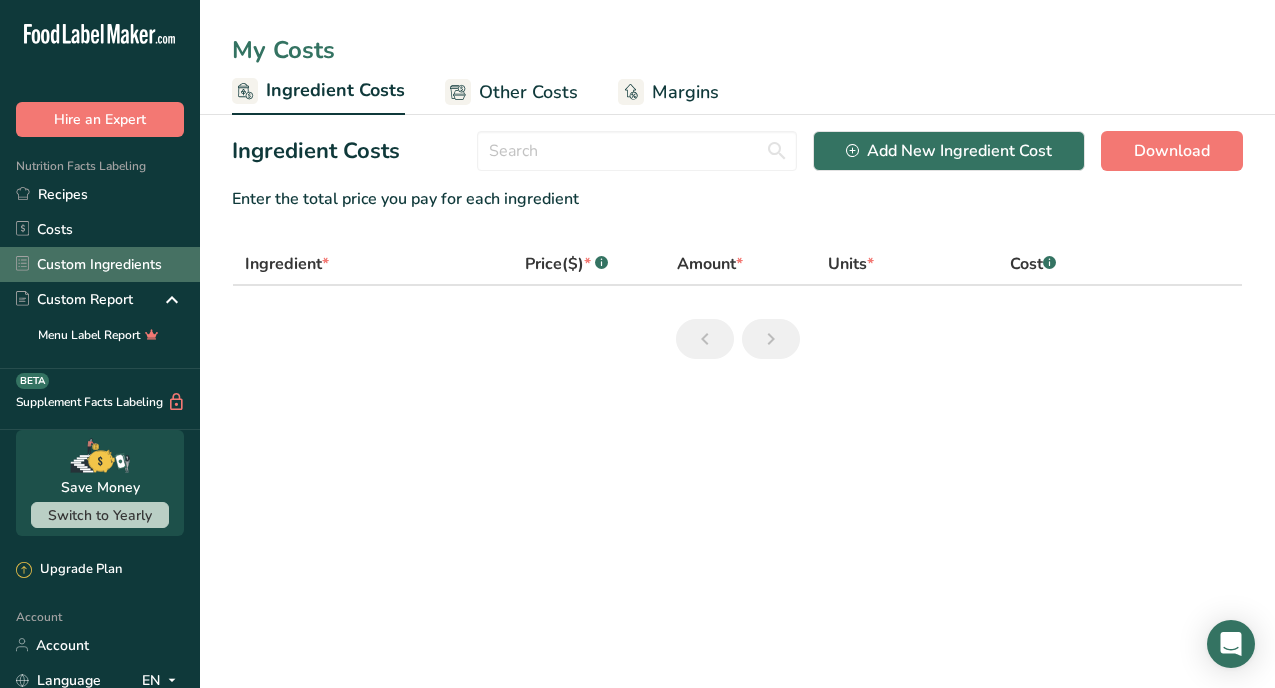 click on "Custom Ingredients" at bounding box center (100, 264) 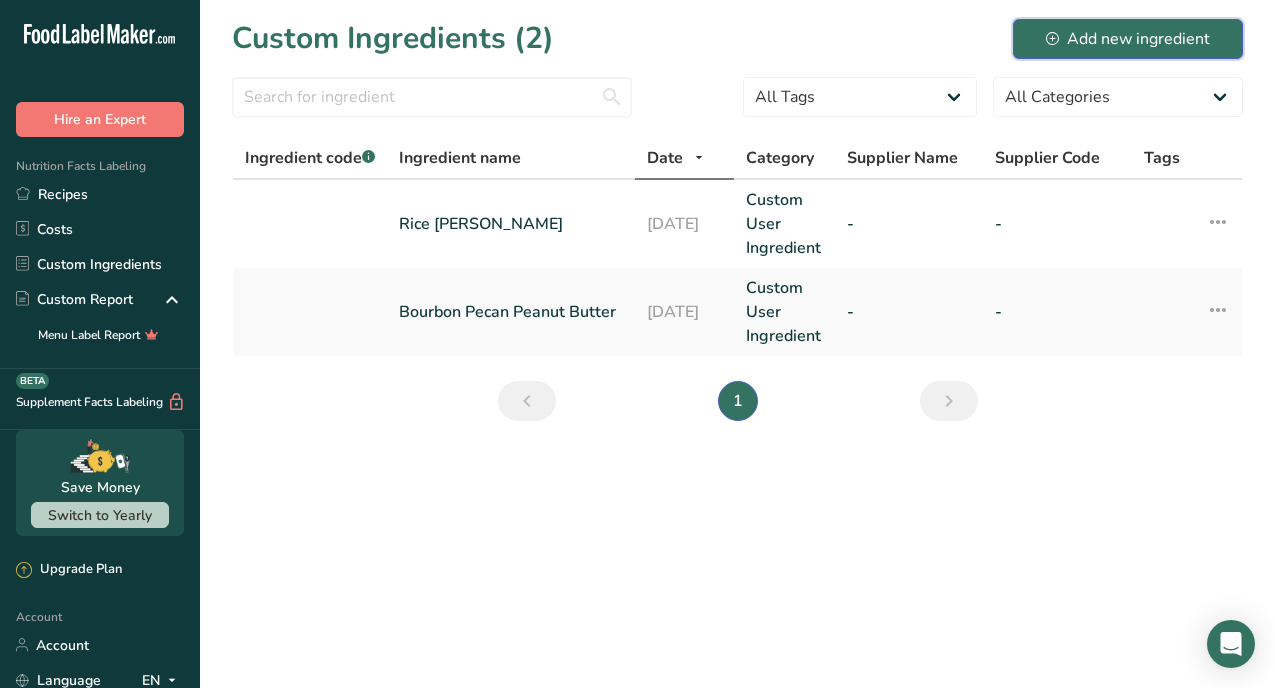 click on "Add new ingredient" at bounding box center [1128, 39] 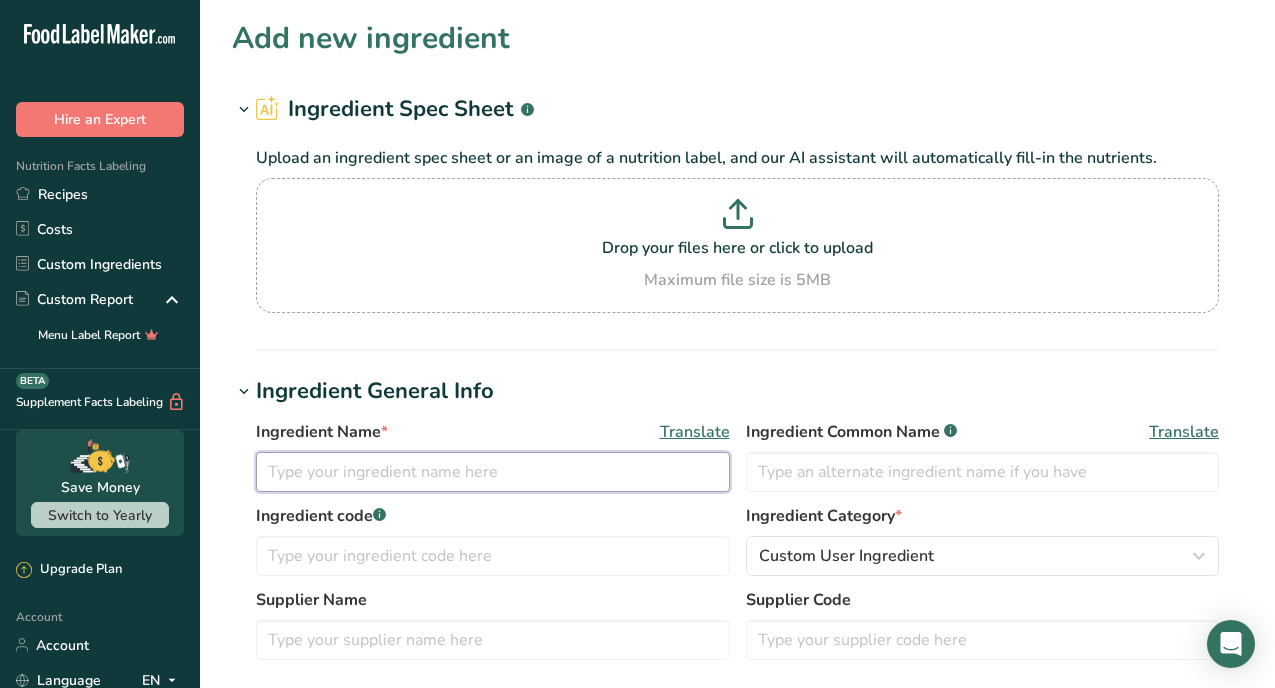 click at bounding box center [493, 472] 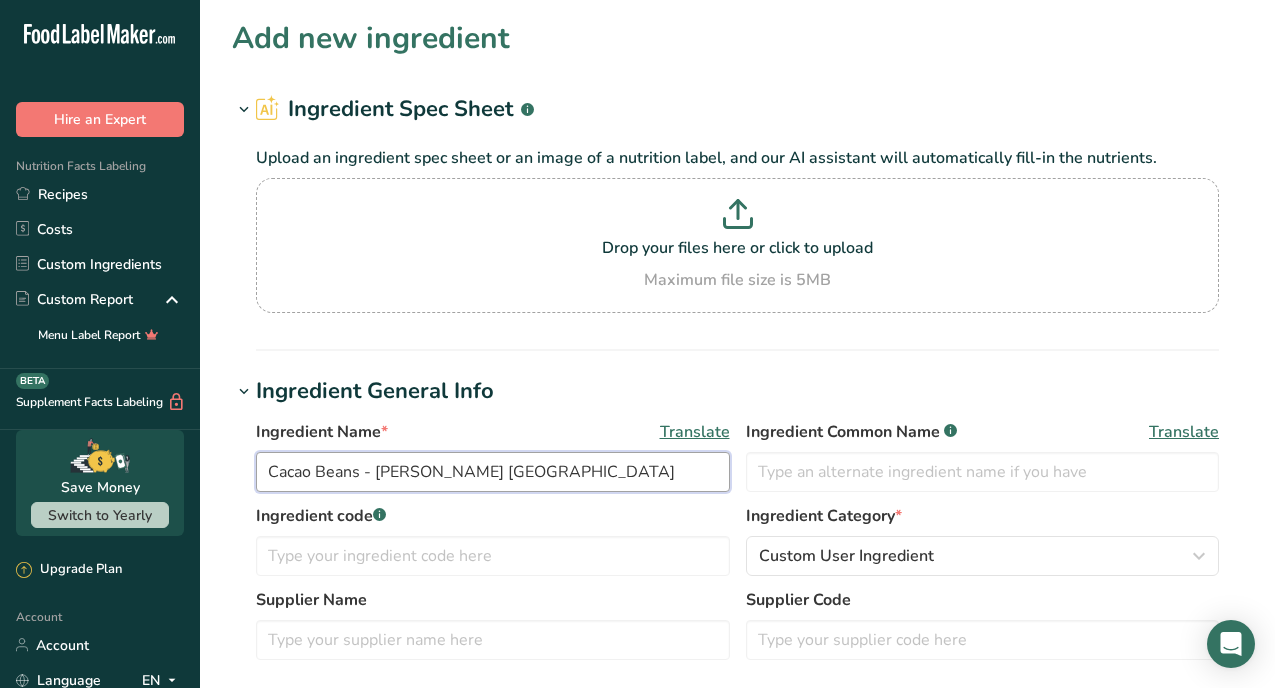 type on "Cacao Beans - [PERSON_NAME] [GEOGRAPHIC_DATA]" 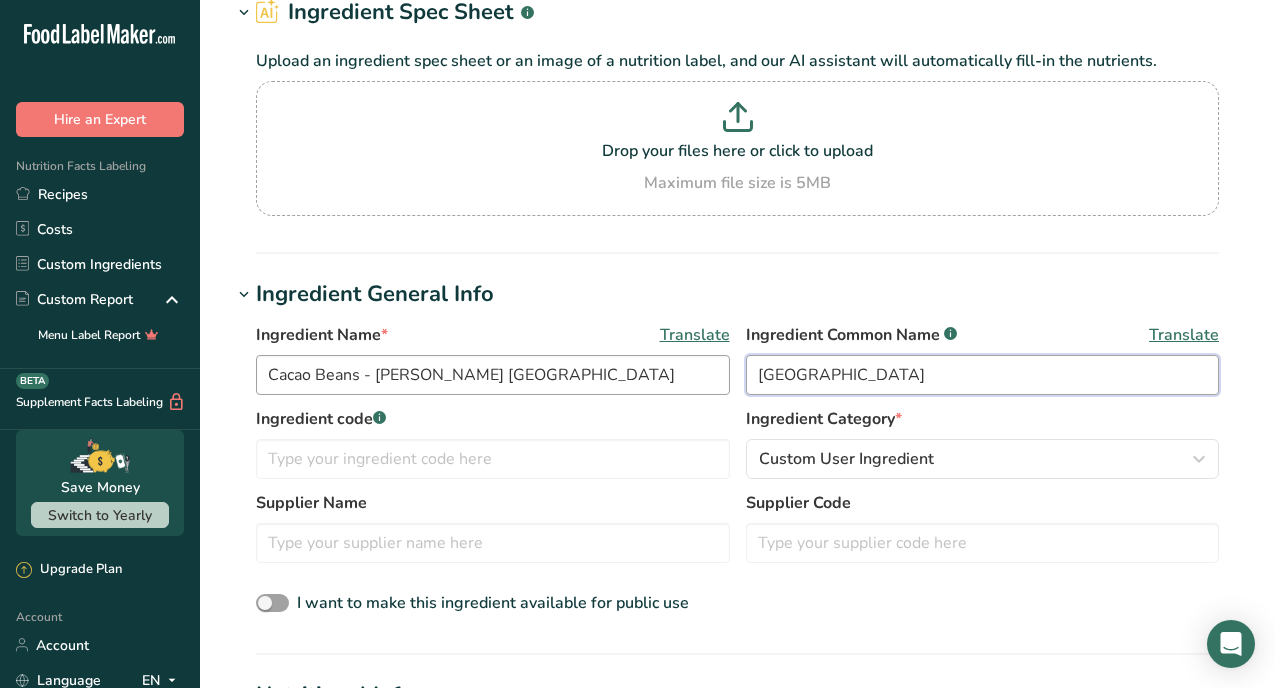 scroll, scrollTop: 0, scrollLeft: 0, axis: both 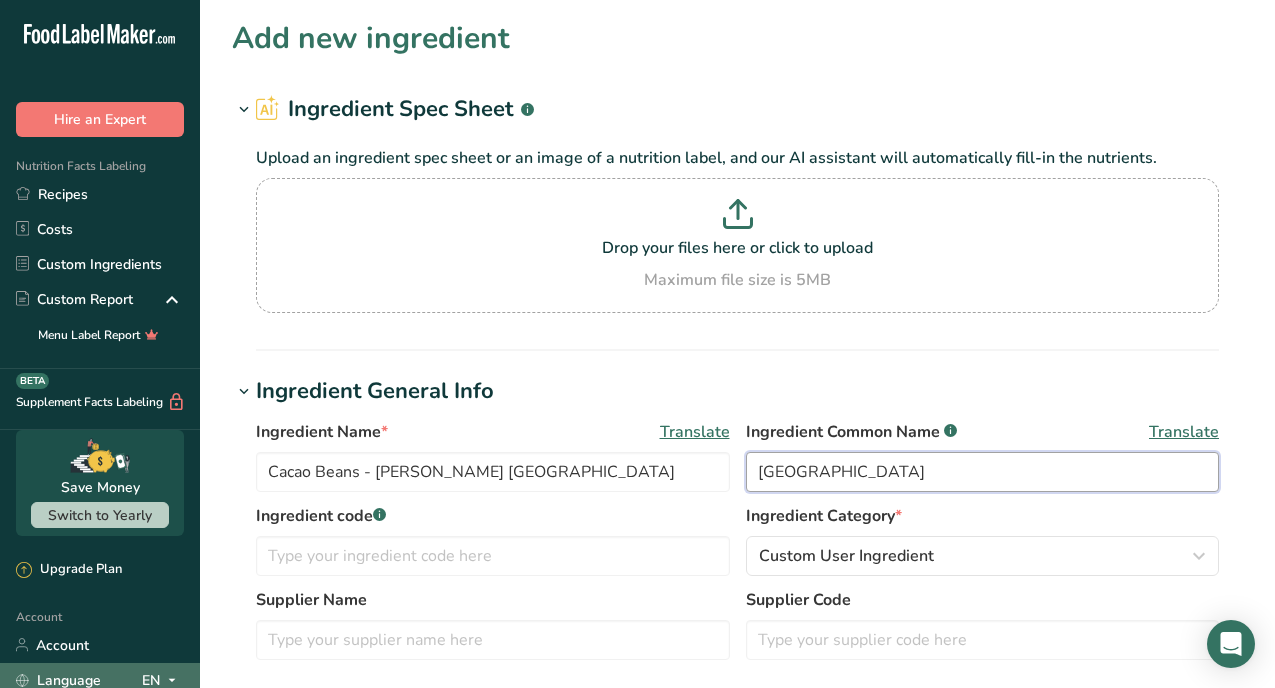 type on "[GEOGRAPHIC_DATA]" 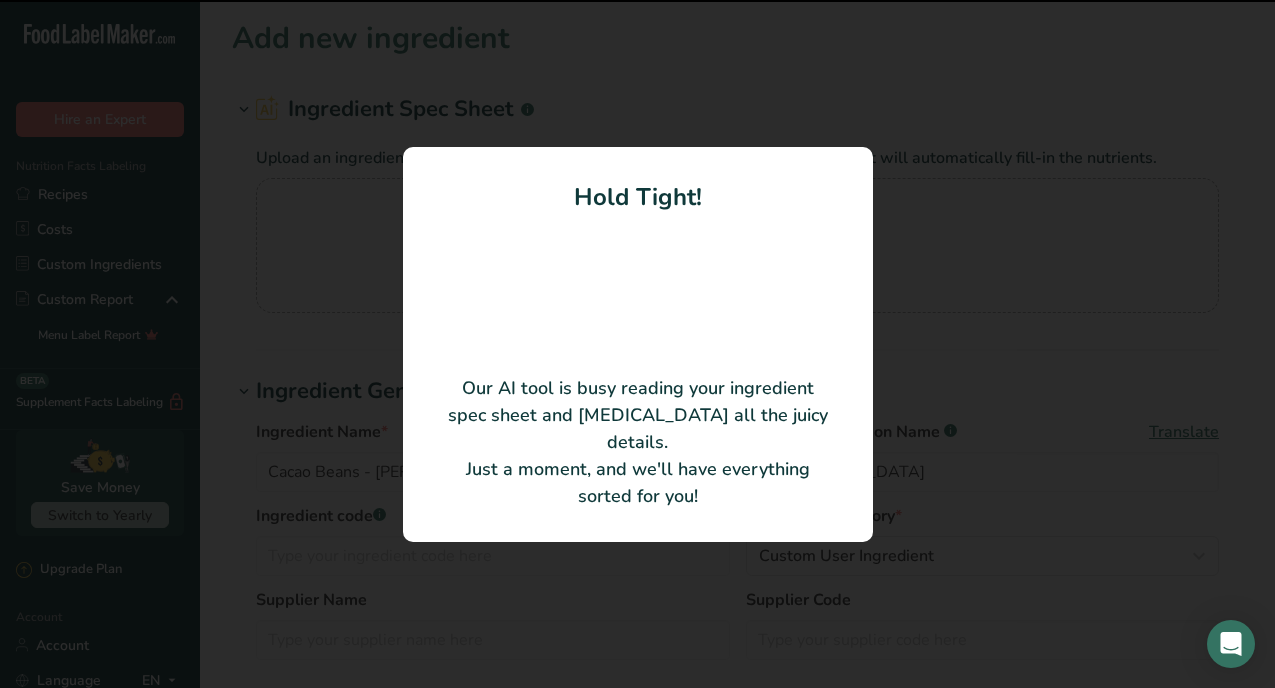 type 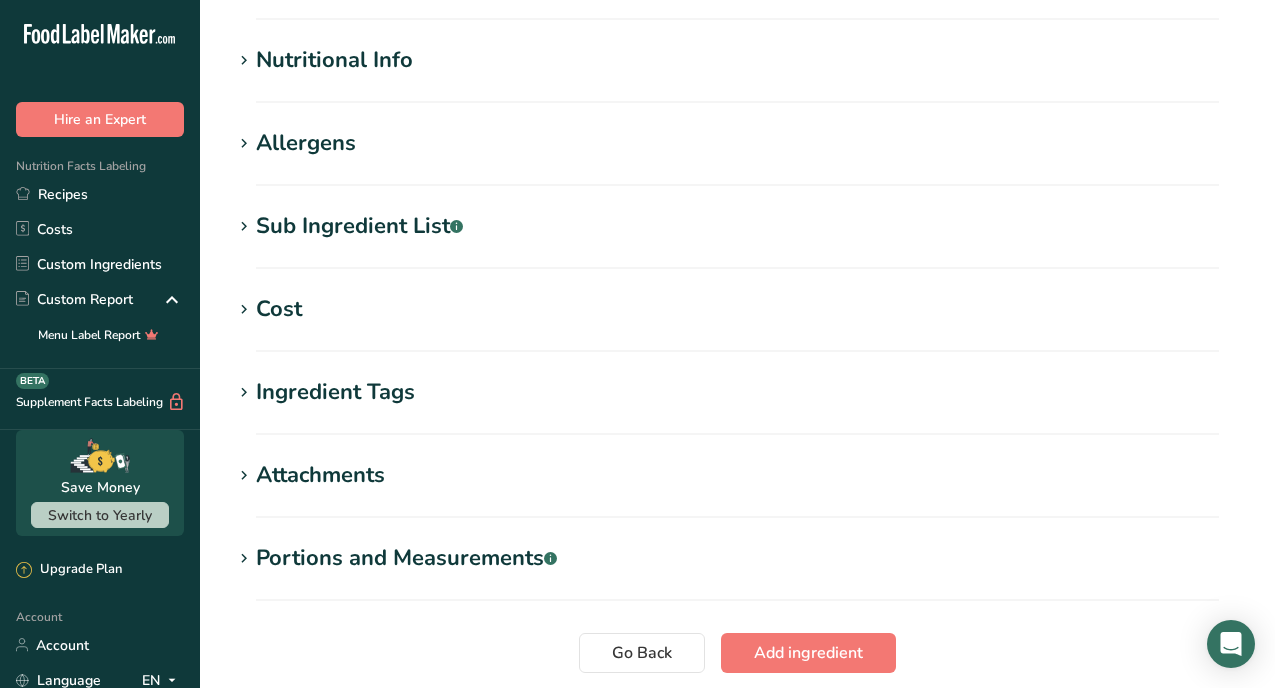 scroll, scrollTop: 733, scrollLeft: 0, axis: vertical 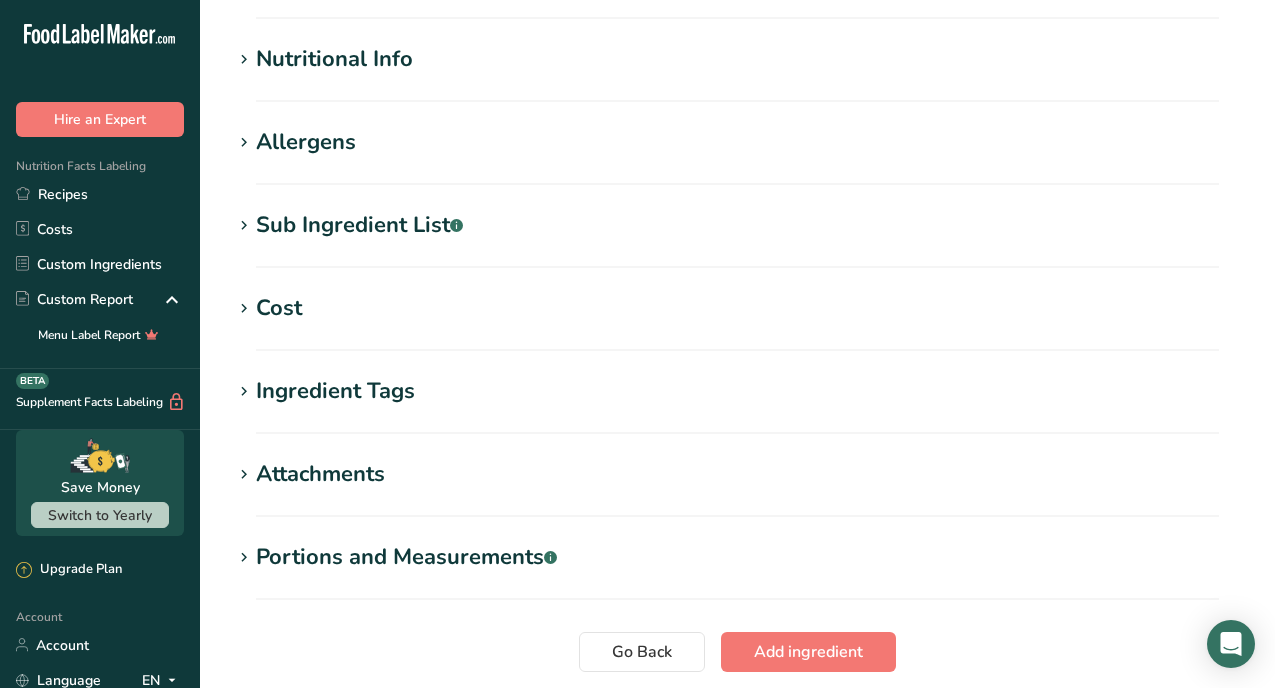 click at bounding box center (244, 392) 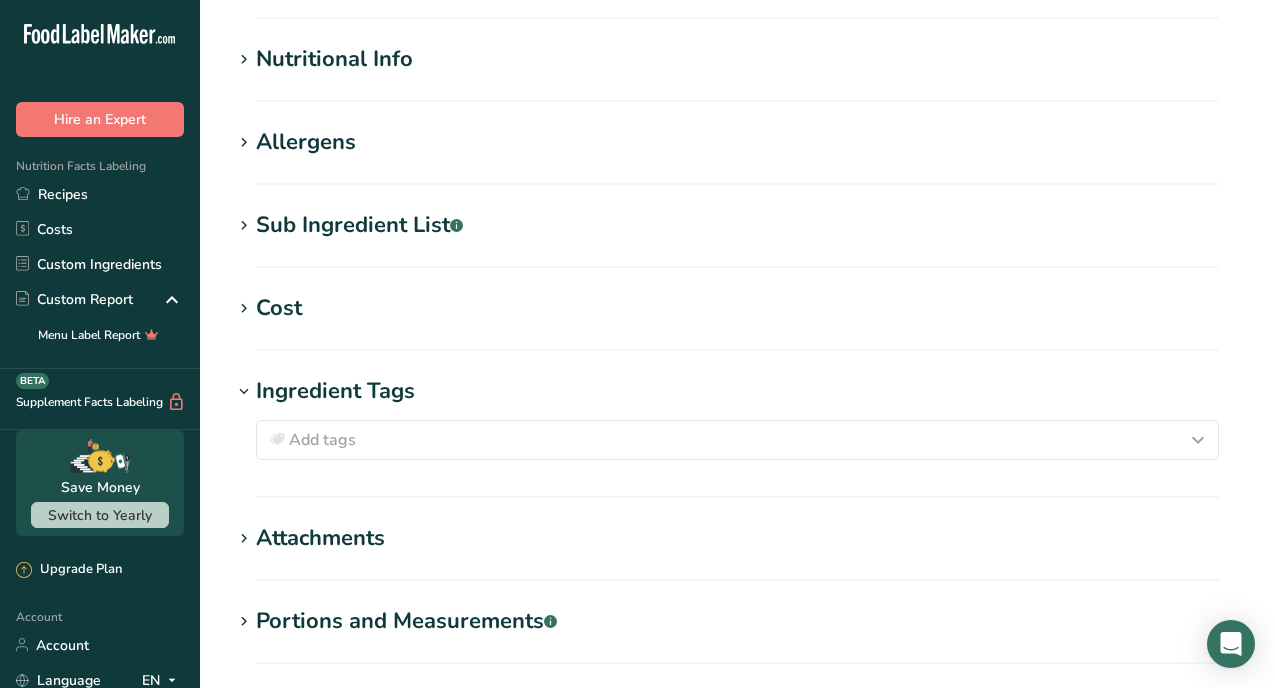 click at bounding box center (244, 309) 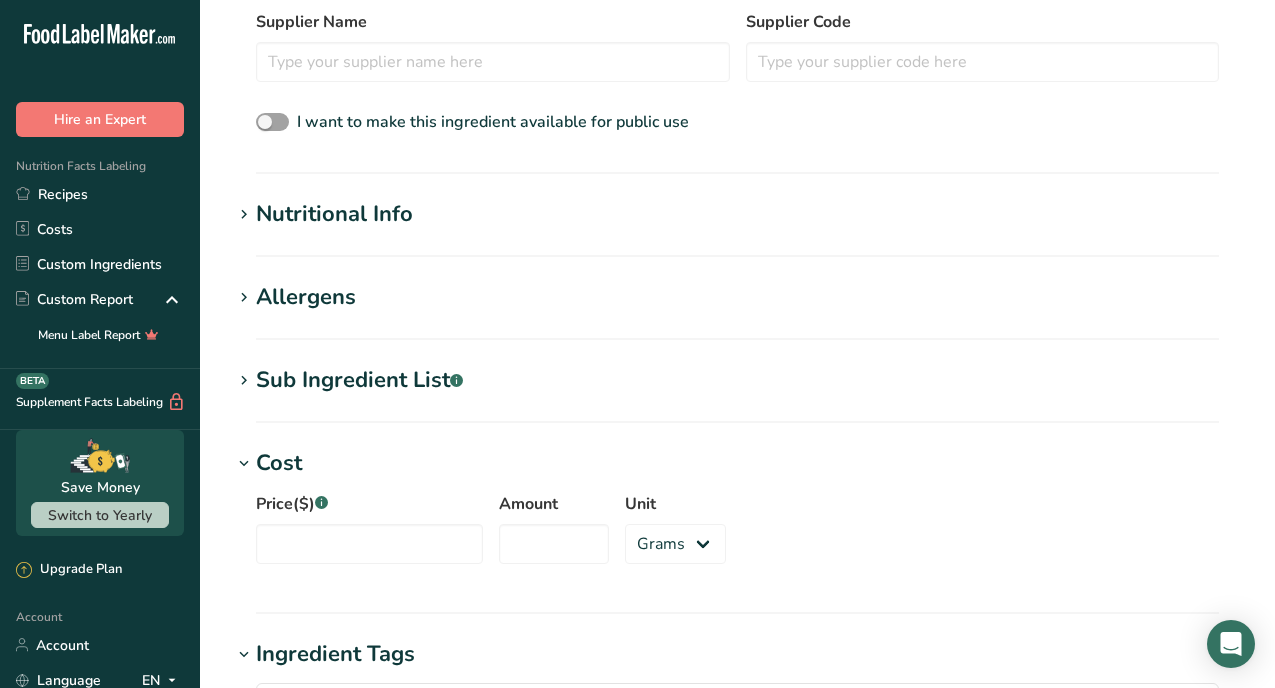 scroll, scrollTop: 581, scrollLeft: 0, axis: vertical 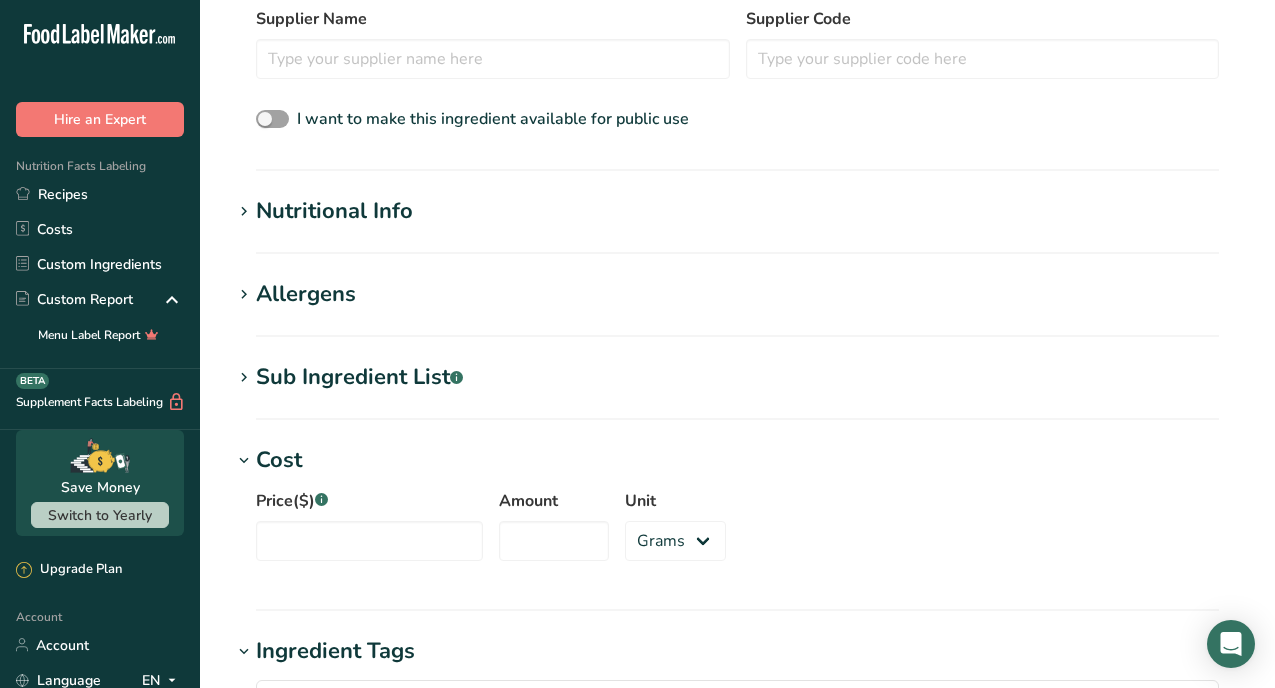 click at bounding box center (244, 212) 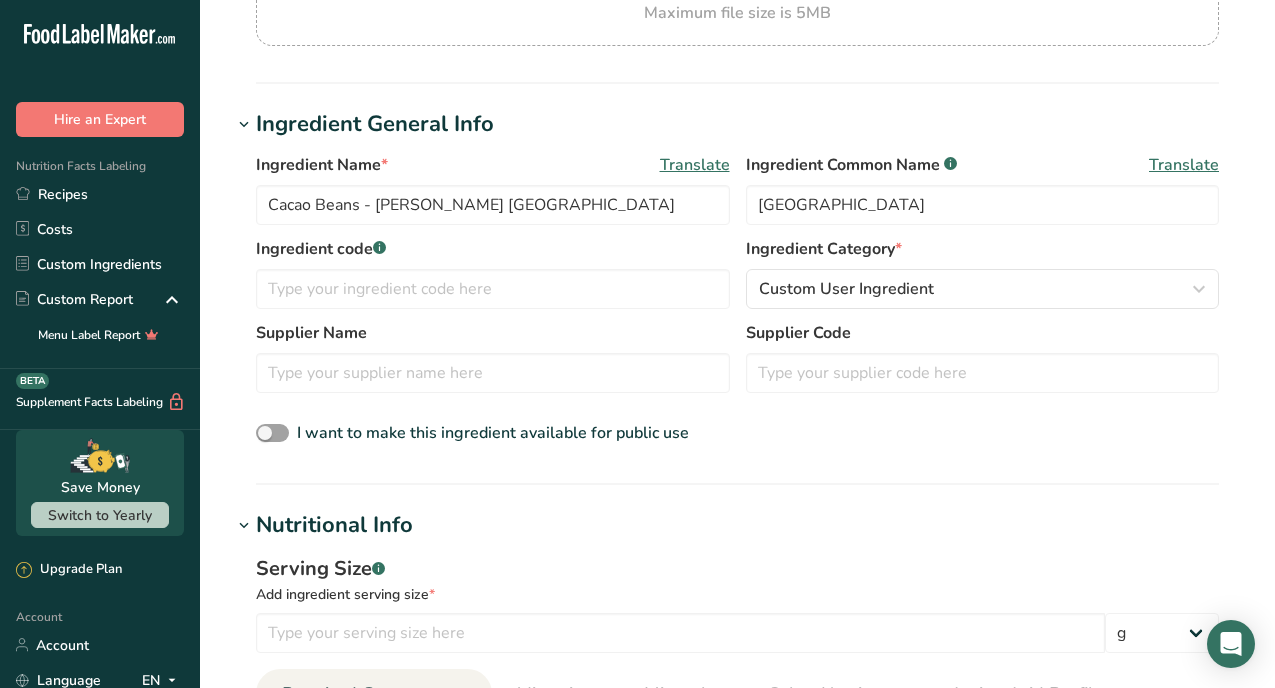 scroll, scrollTop: 240, scrollLeft: 0, axis: vertical 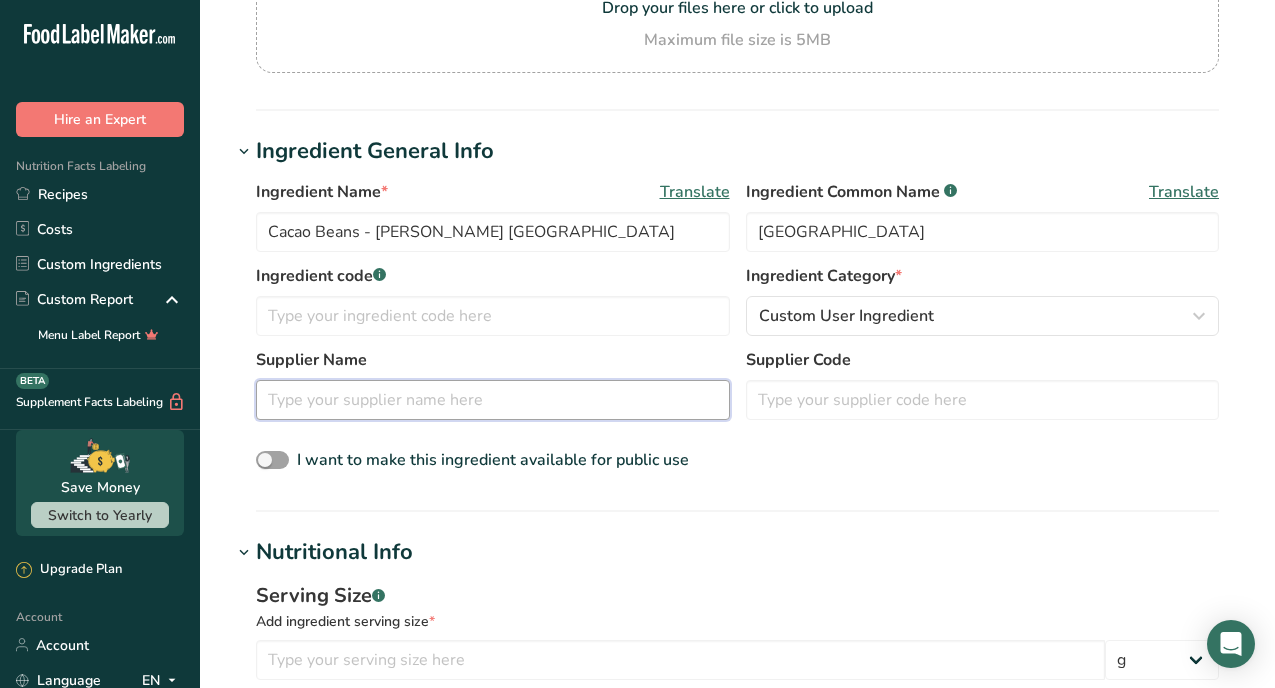 click at bounding box center [493, 400] 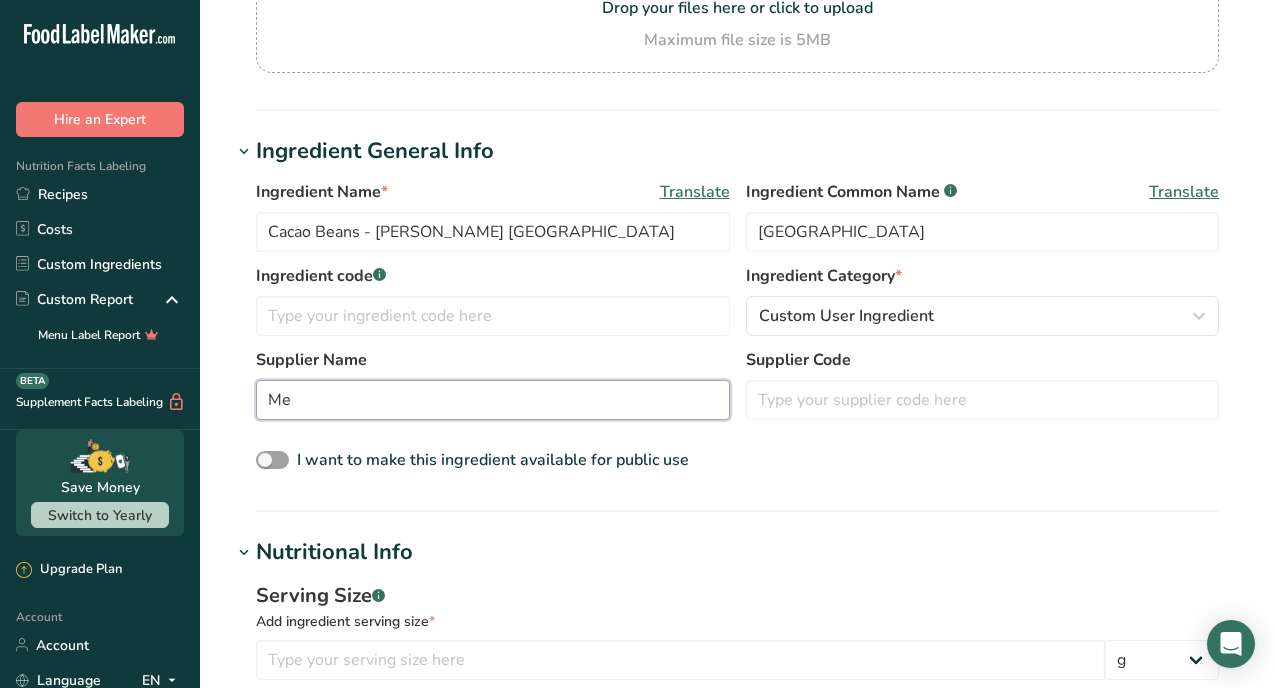type on "M" 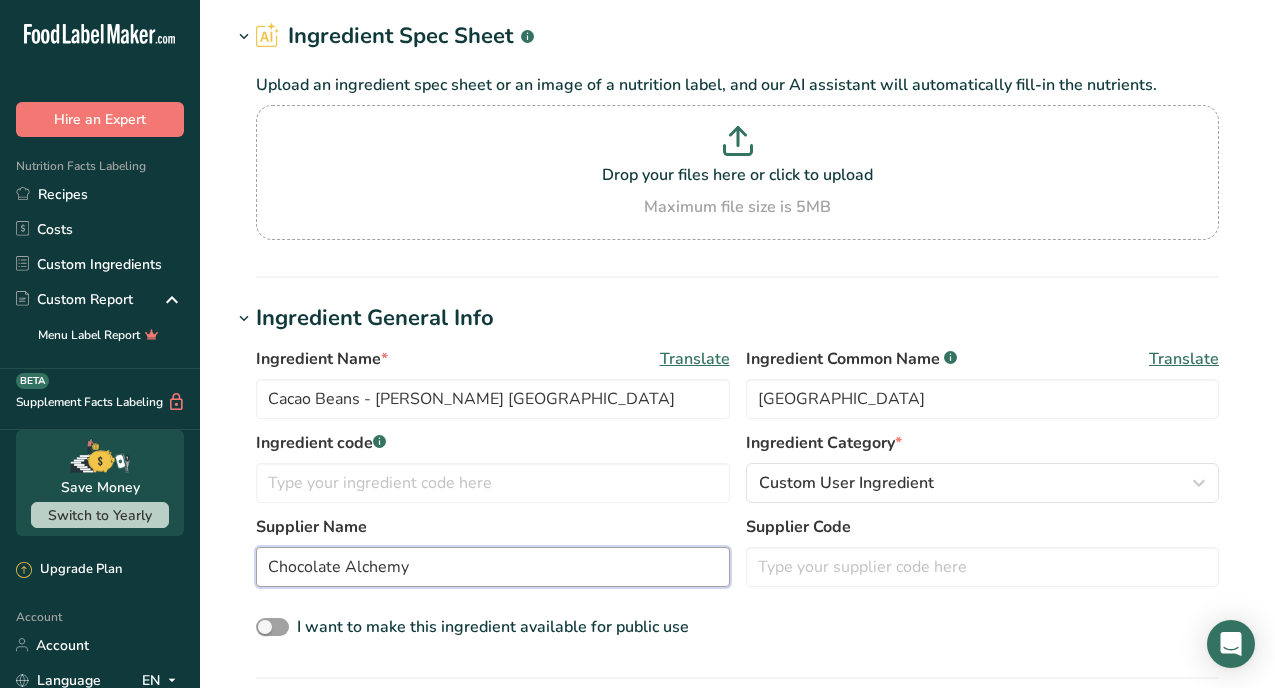 scroll, scrollTop: 0, scrollLeft: 0, axis: both 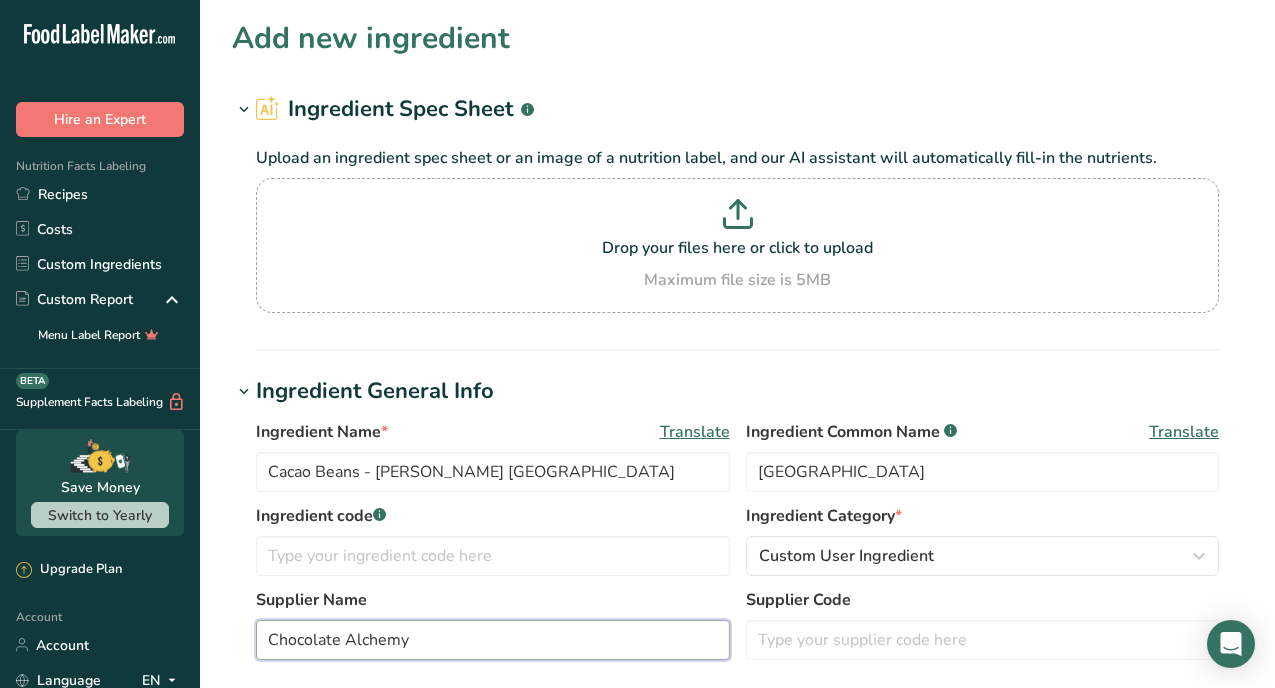 type on "Chocolate Alchemy" 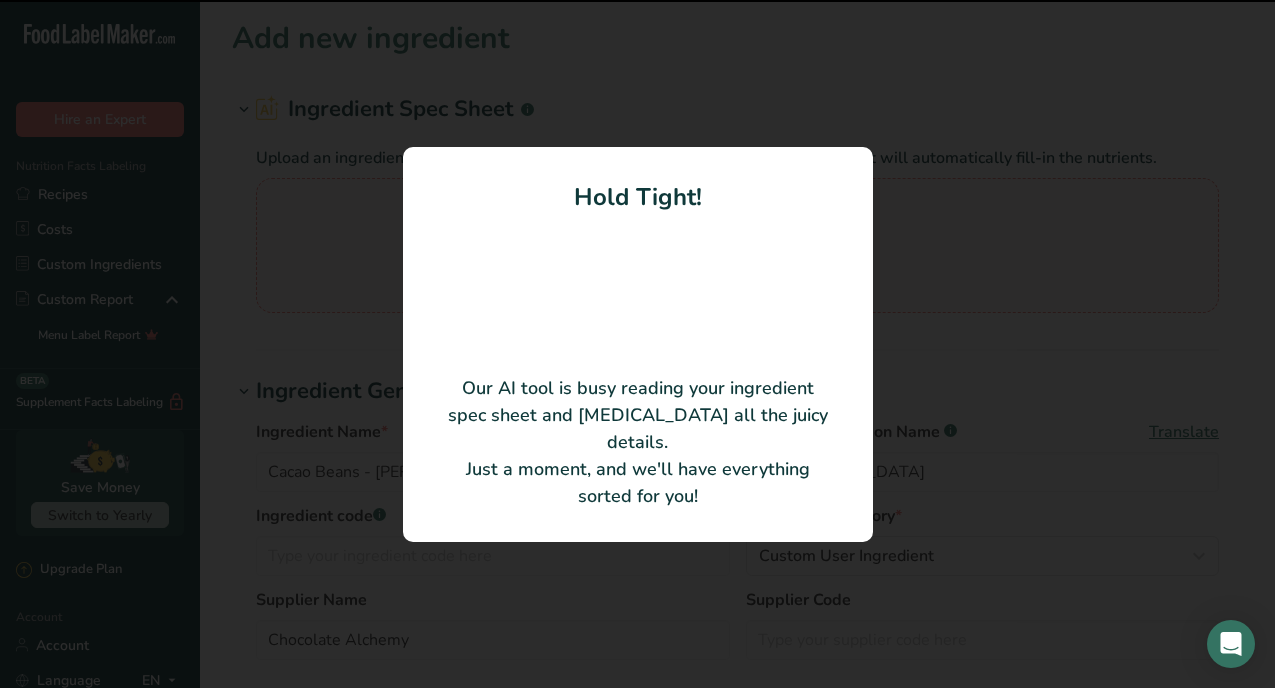 type on "100" 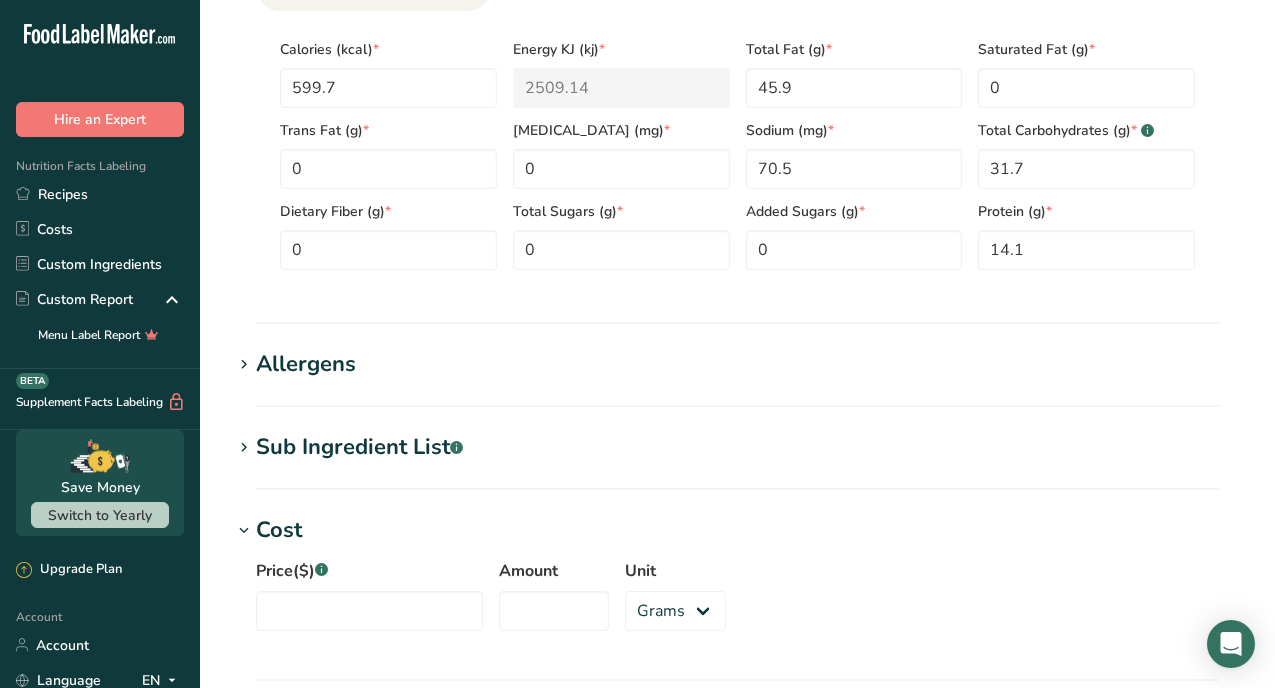 scroll, scrollTop: 884, scrollLeft: 0, axis: vertical 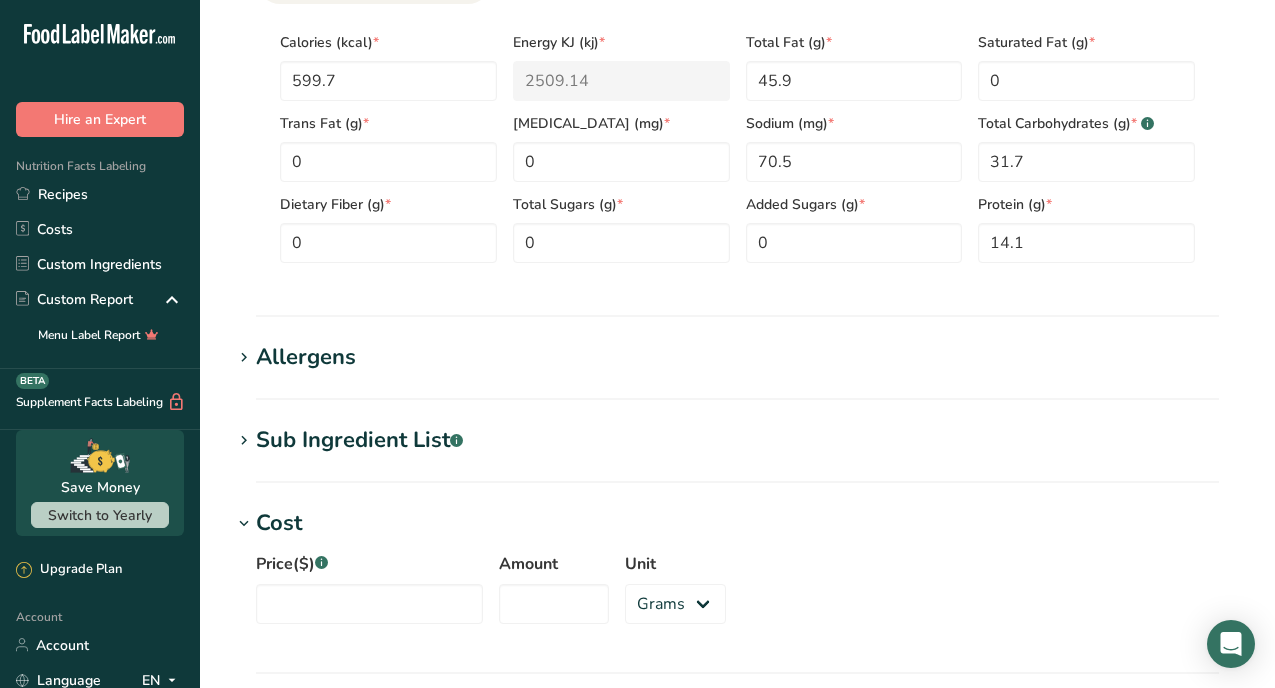 click at bounding box center [244, 358] 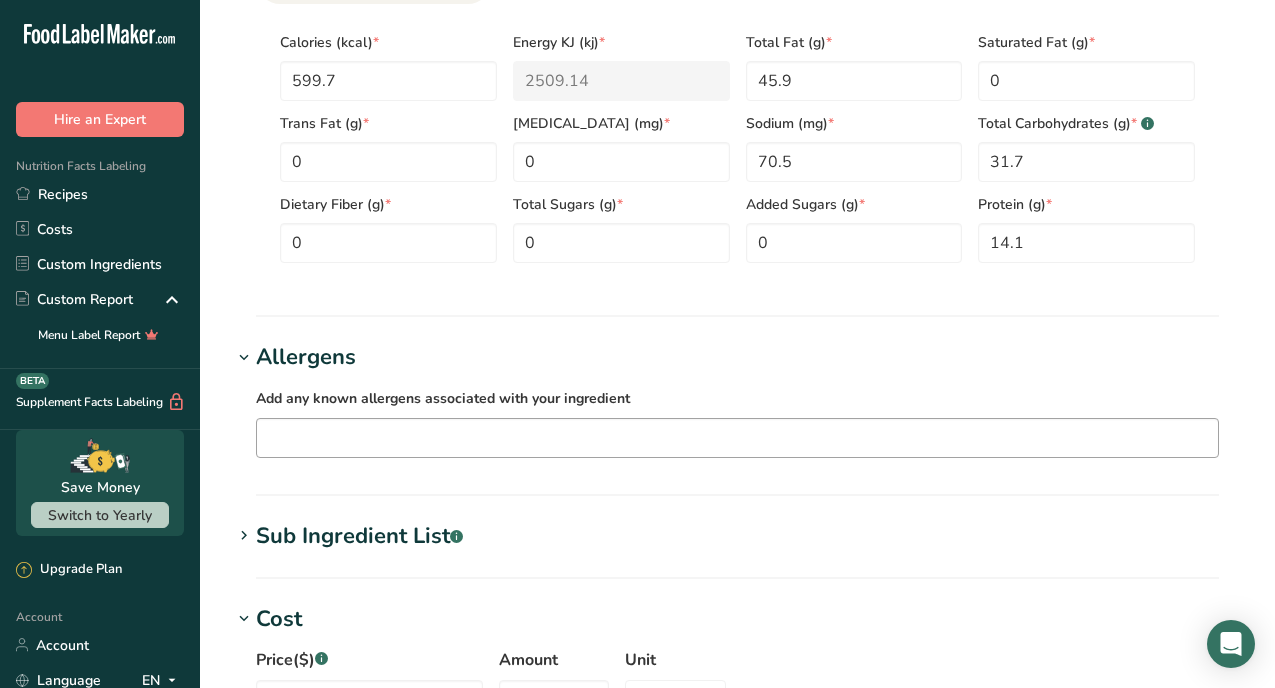 click at bounding box center (737, 437) 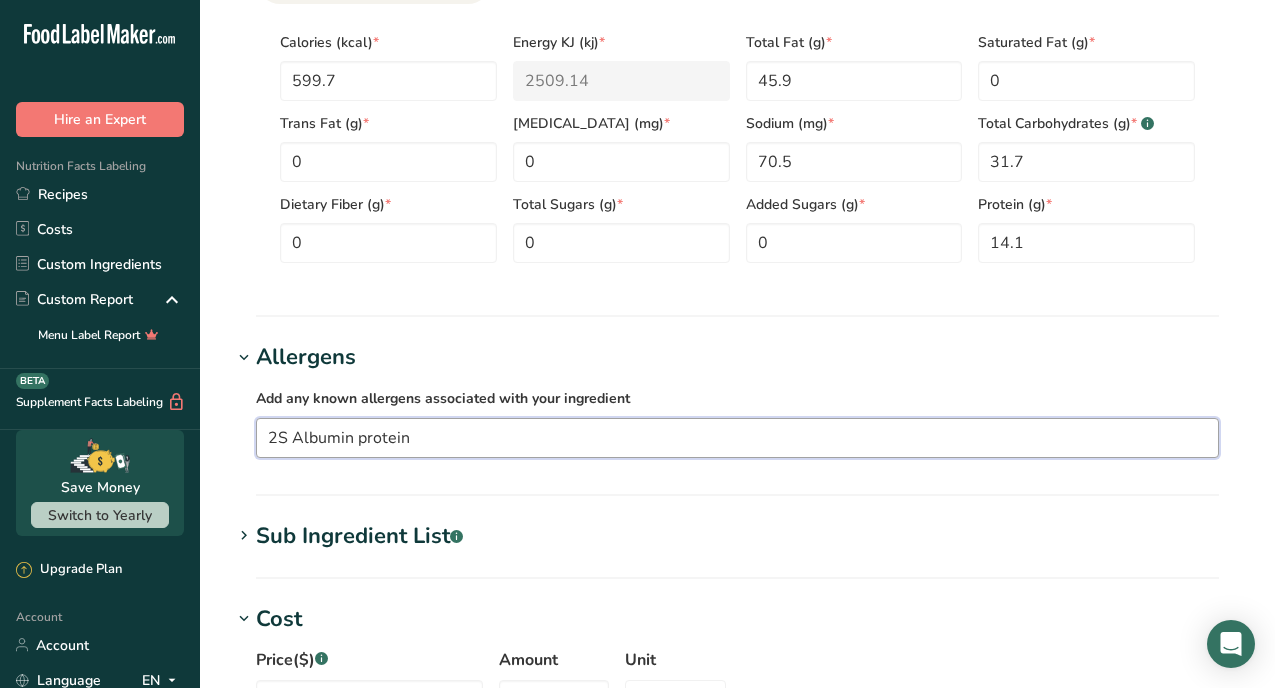 type on "2S Albumin protein" 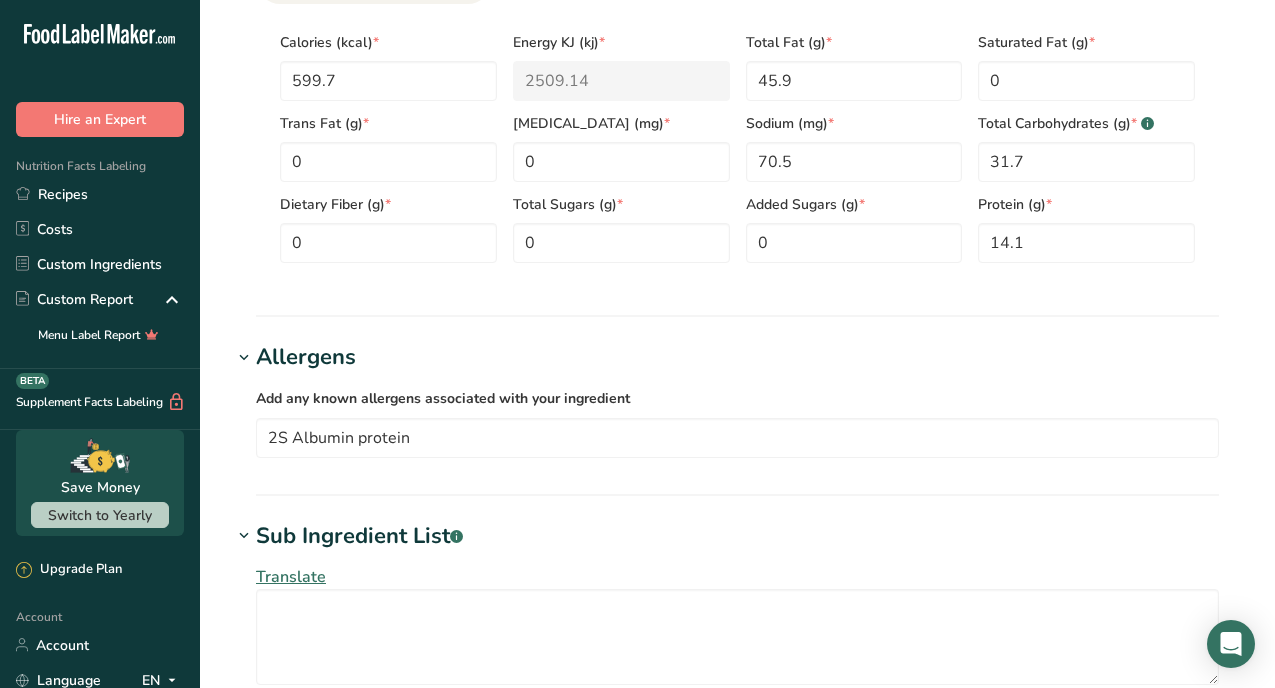 click at bounding box center (244, 536) 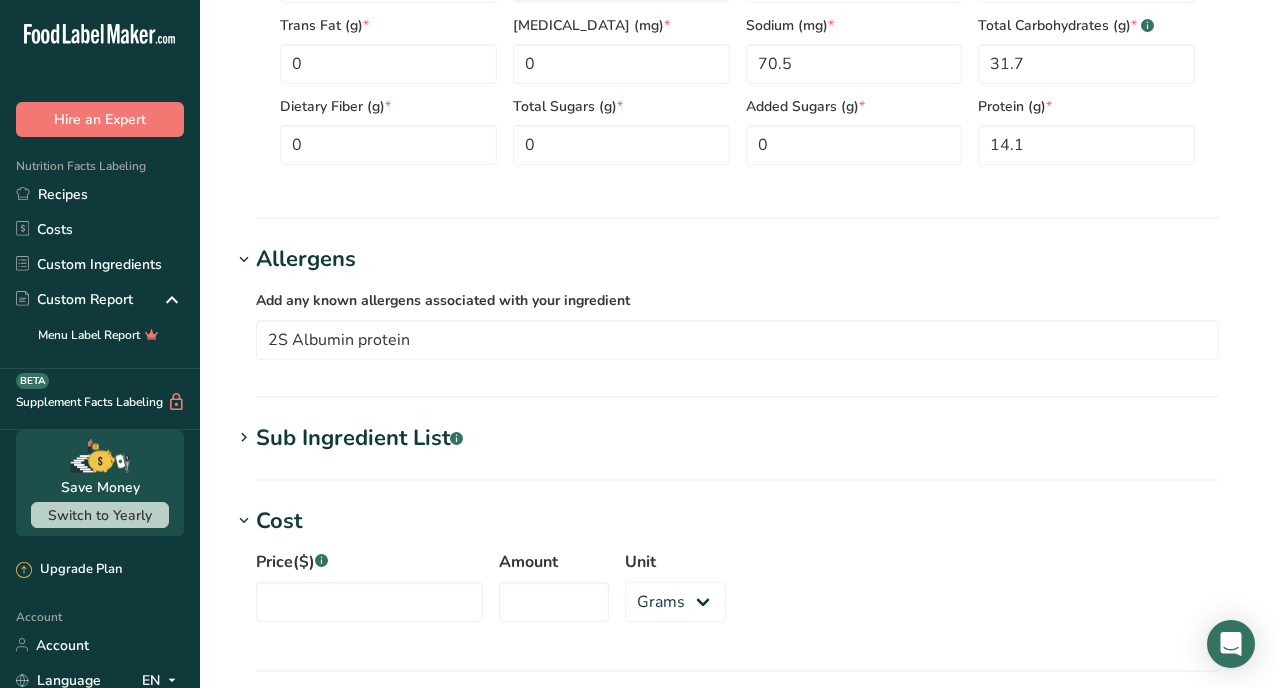 scroll, scrollTop: 1030, scrollLeft: 0, axis: vertical 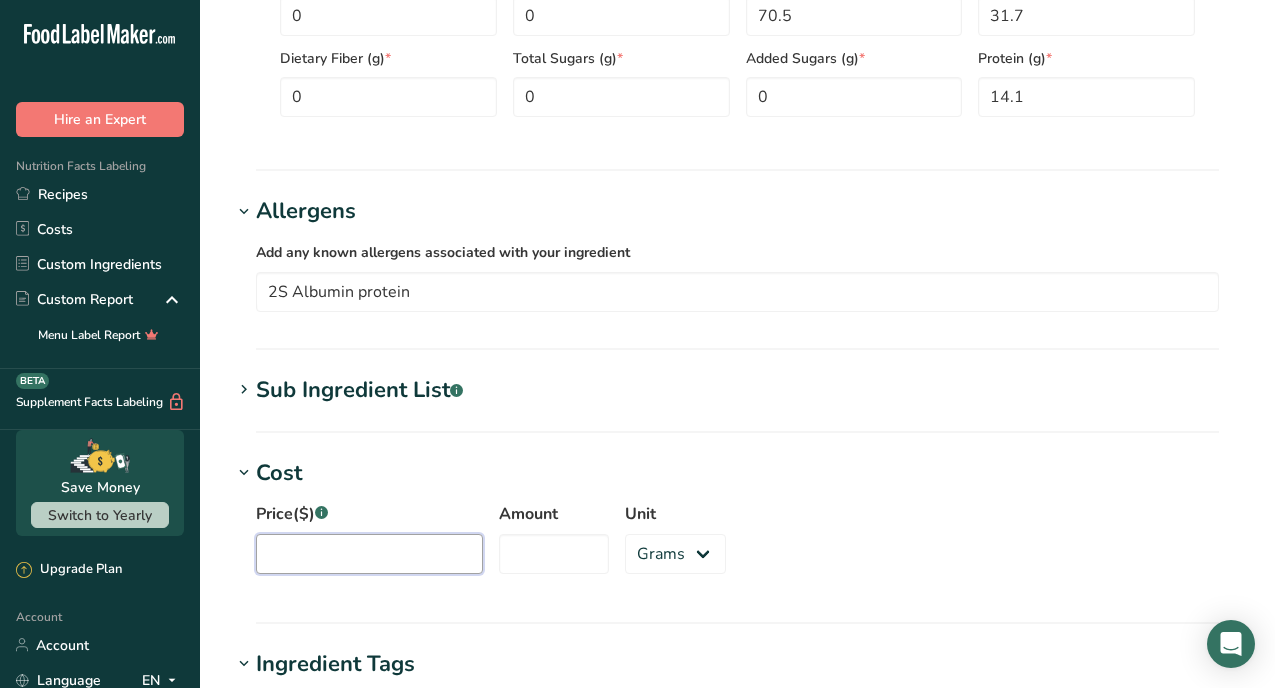 click on "Price($)
.a-a{fill:#347362;}.b-a{fill:#fff;}" at bounding box center [369, 554] 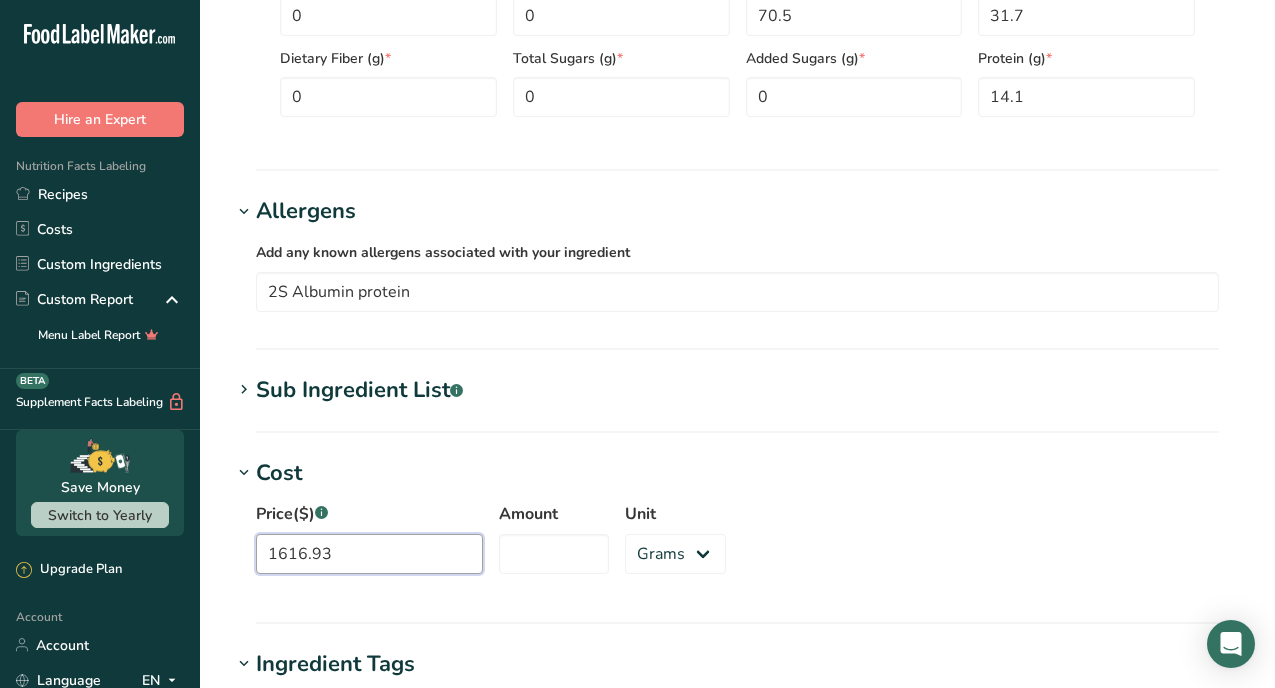 type on "1616.93" 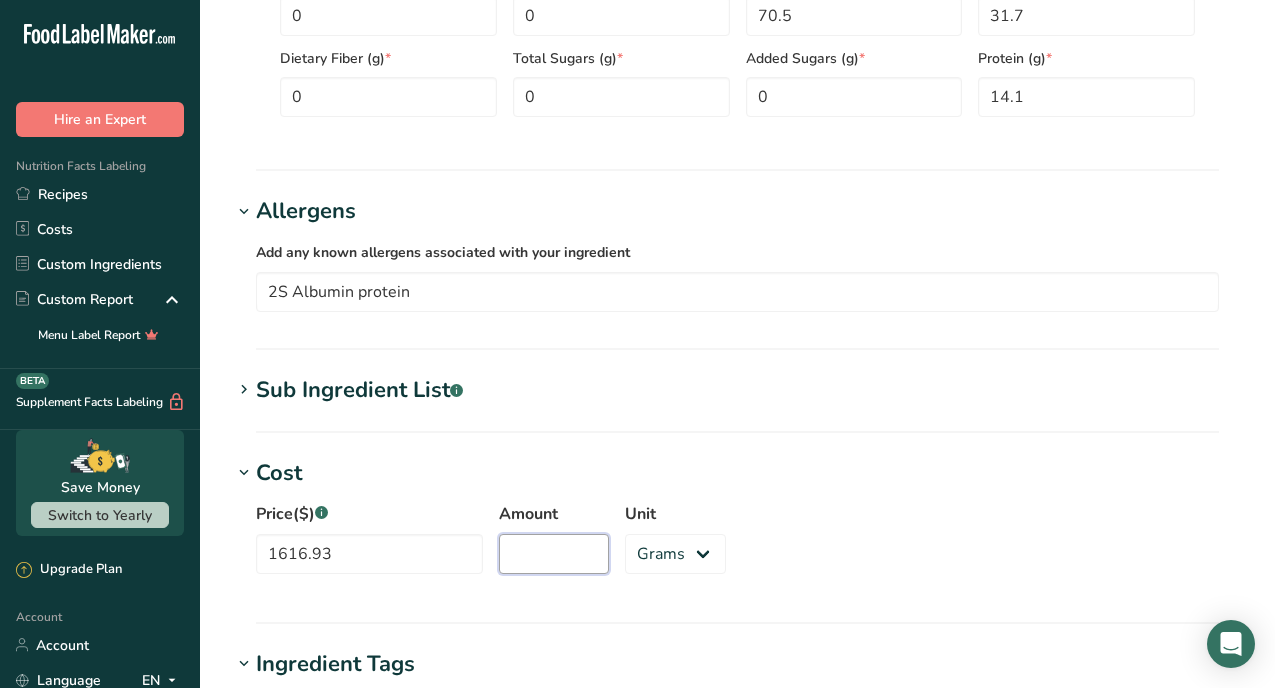 click on "Amount" at bounding box center (554, 554) 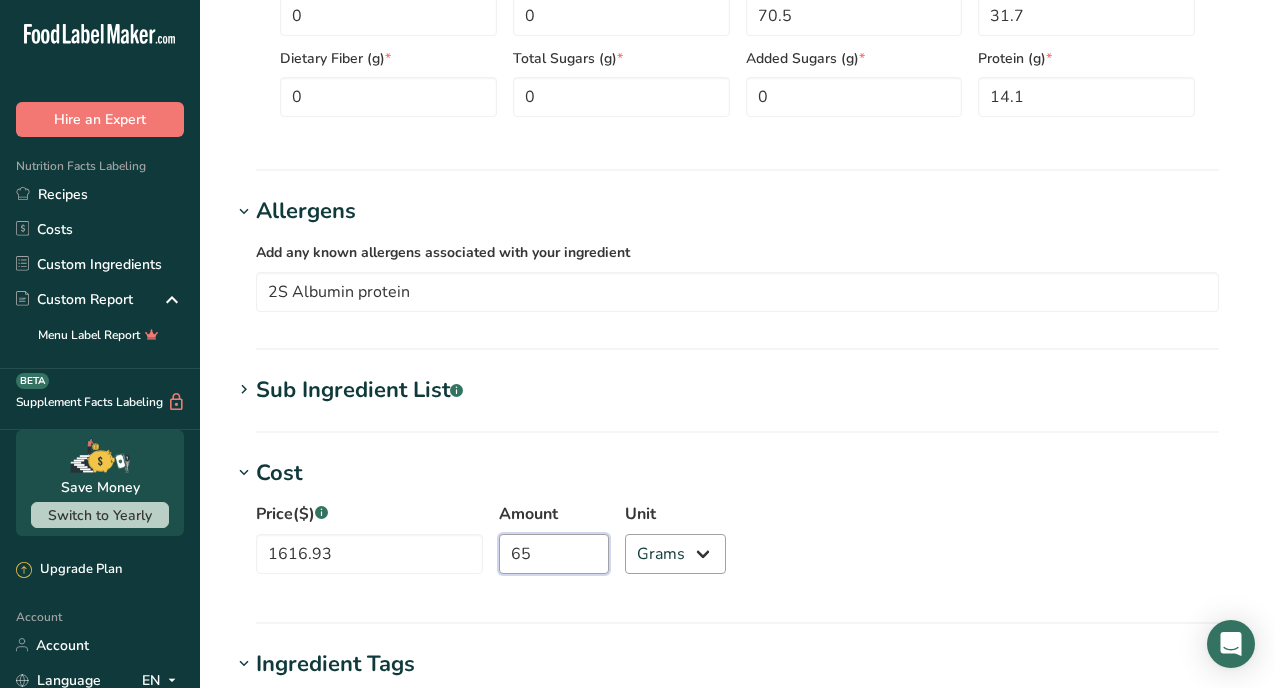 type on "65" 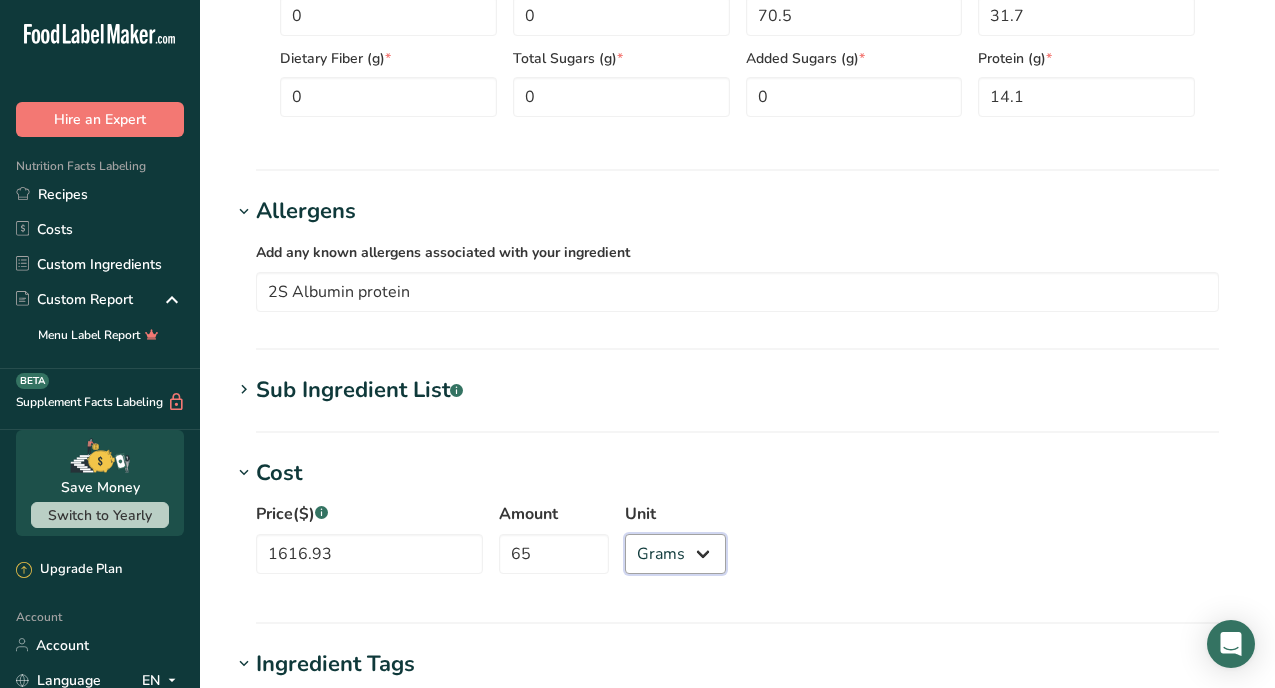 click on "Grams
kg
mg
mcg
lb
oz" at bounding box center [675, 554] 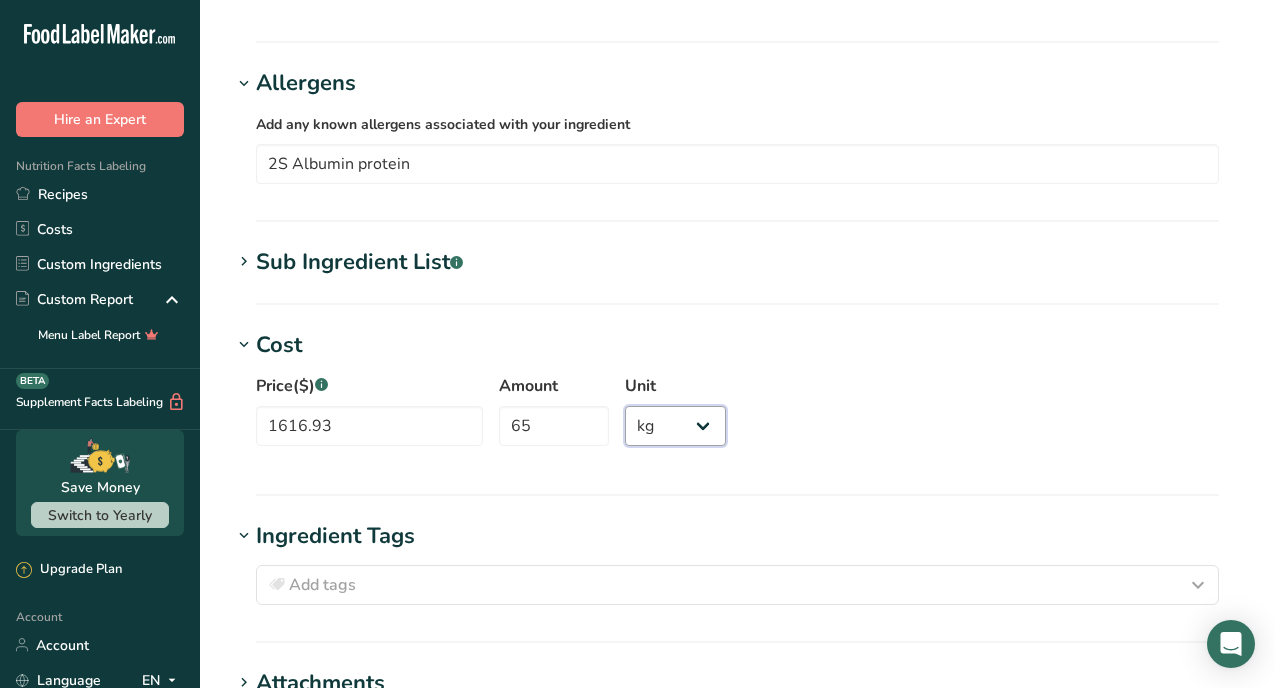 scroll, scrollTop: 1521, scrollLeft: 0, axis: vertical 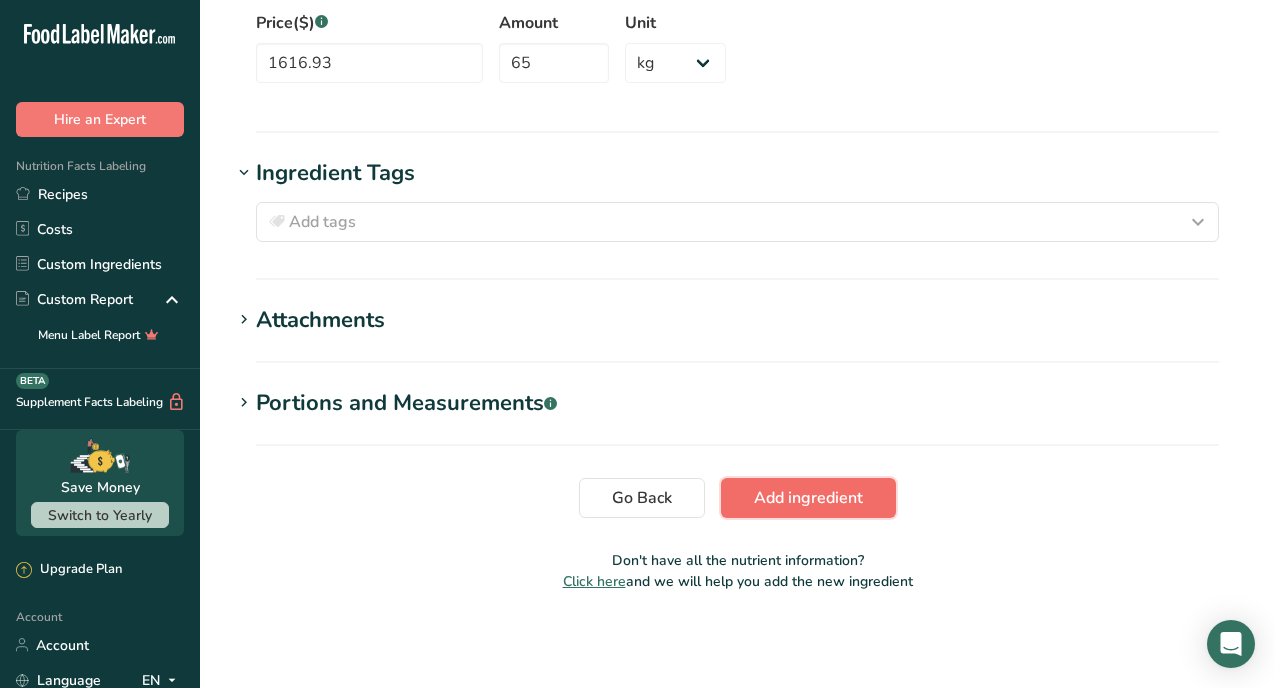 click on "Add ingredient" at bounding box center [808, 498] 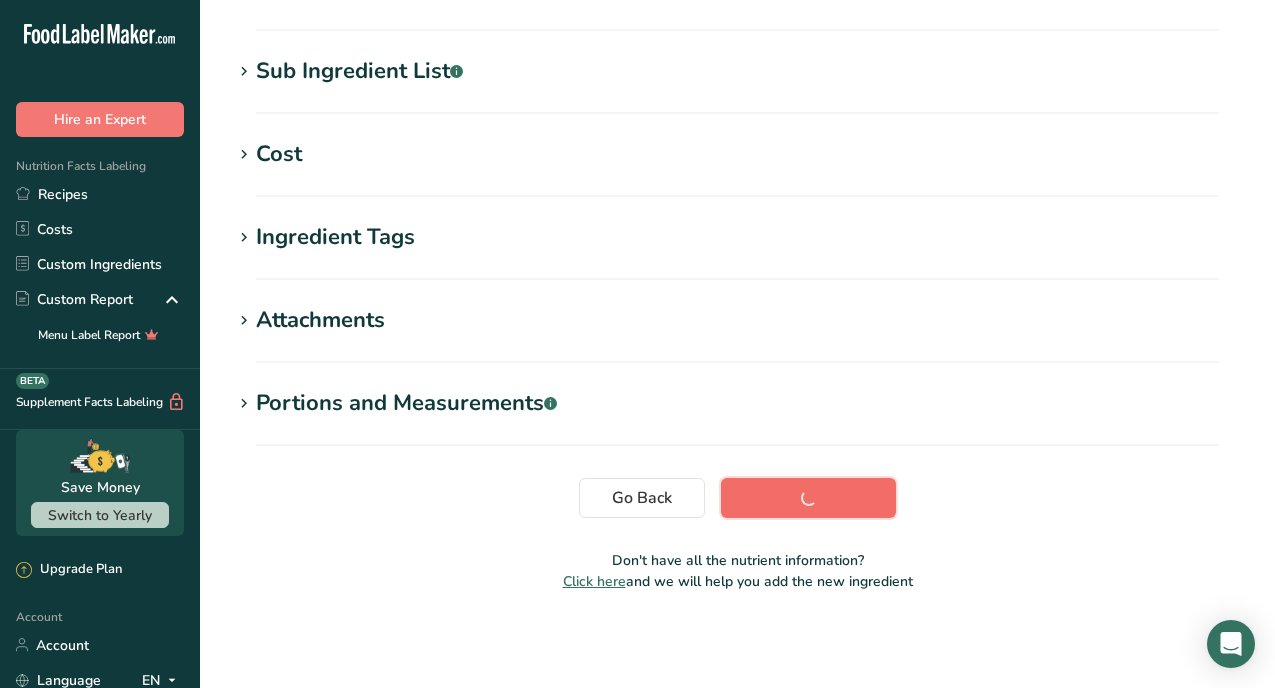 scroll, scrollTop: 370, scrollLeft: 0, axis: vertical 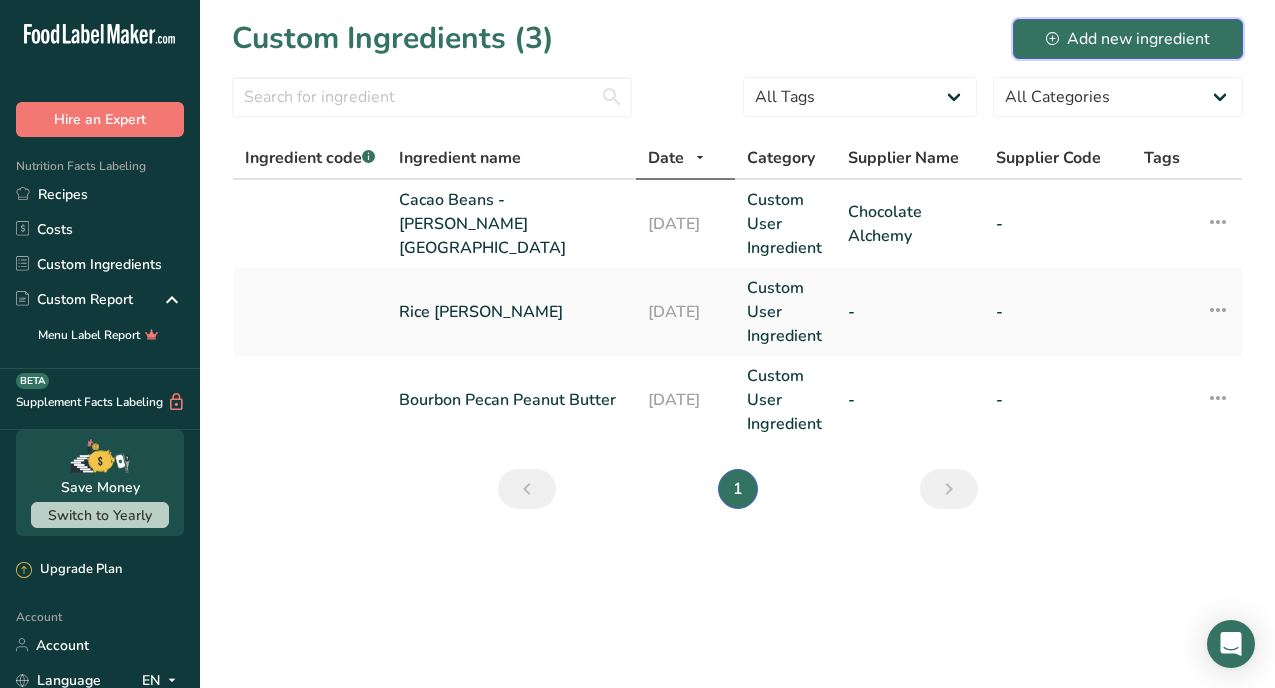 click on "Add new ingredient" at bounding box center (1128, 39) 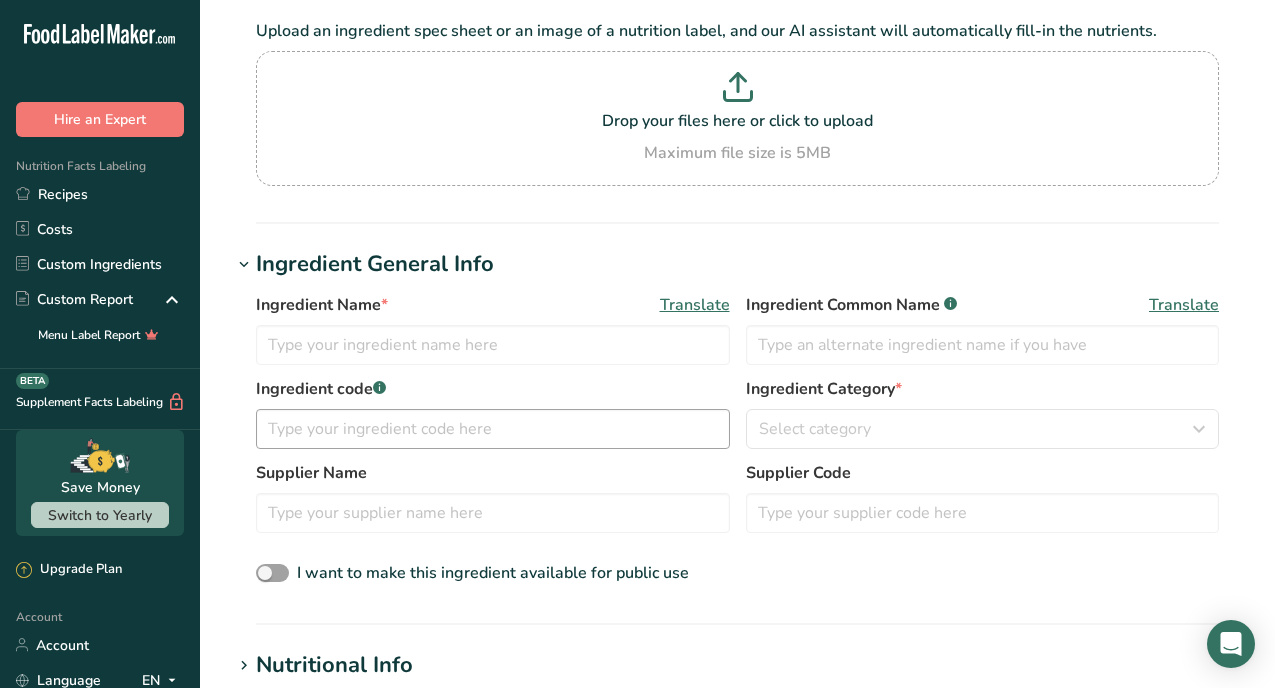 scroll, scrollTop: 122, scrollLeft: 0, axis: vertical 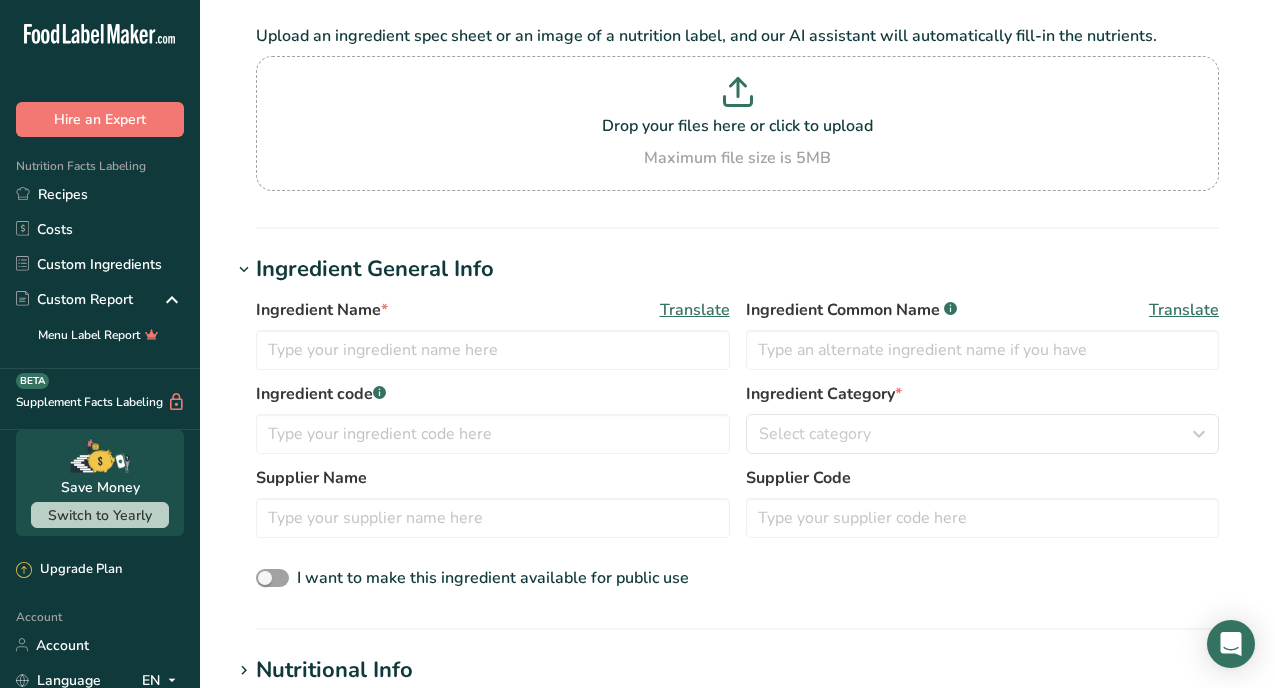 click at bounding box center [244, 270] 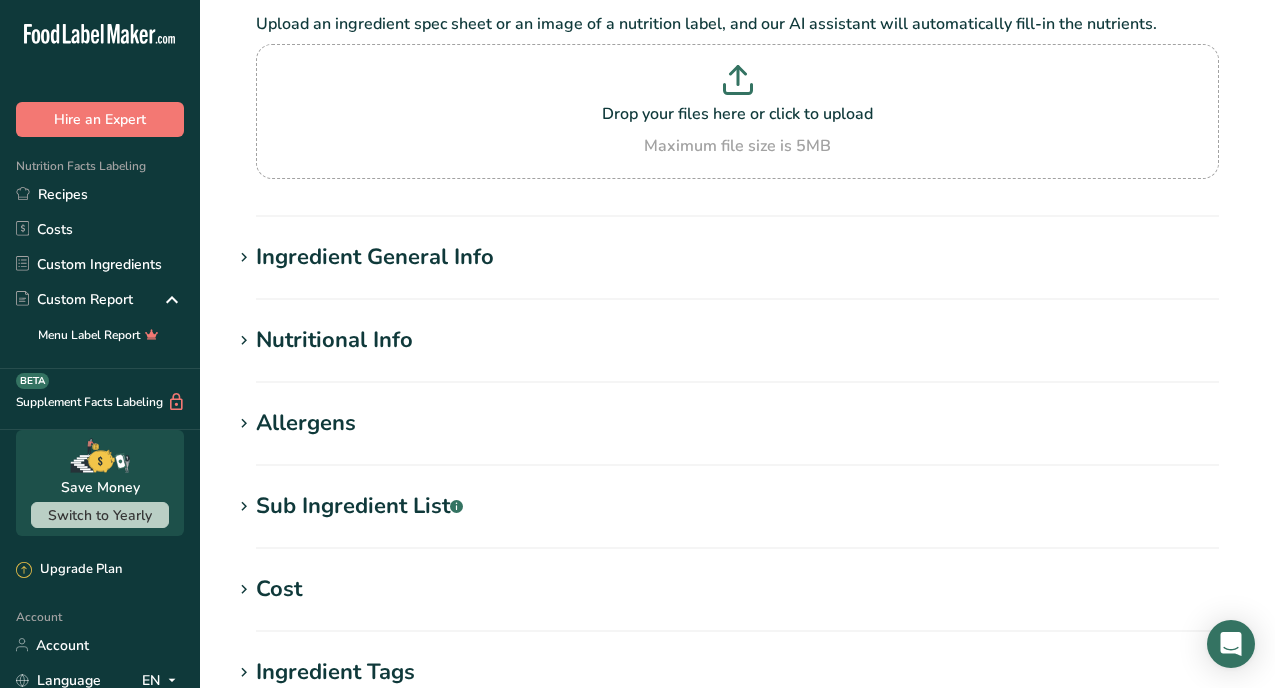 scroll, scrollTop: 0, scrollLeft: 0, axis: both 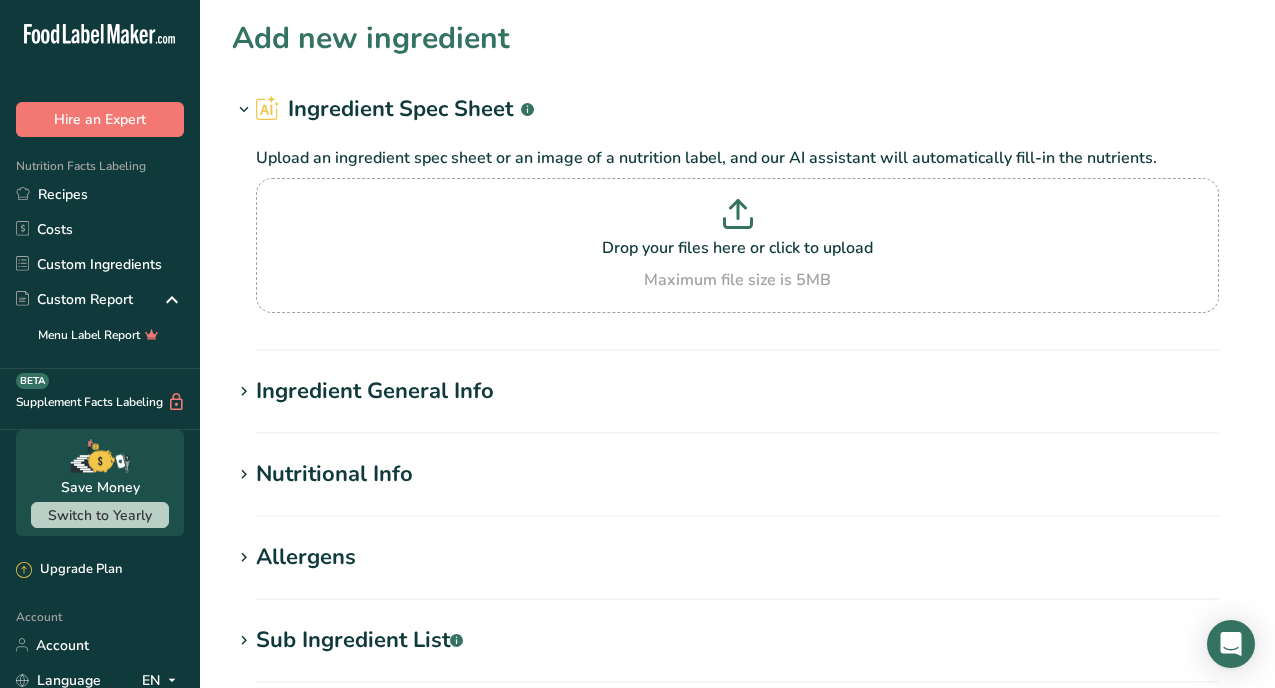 click at bounding box center [244, 392] 